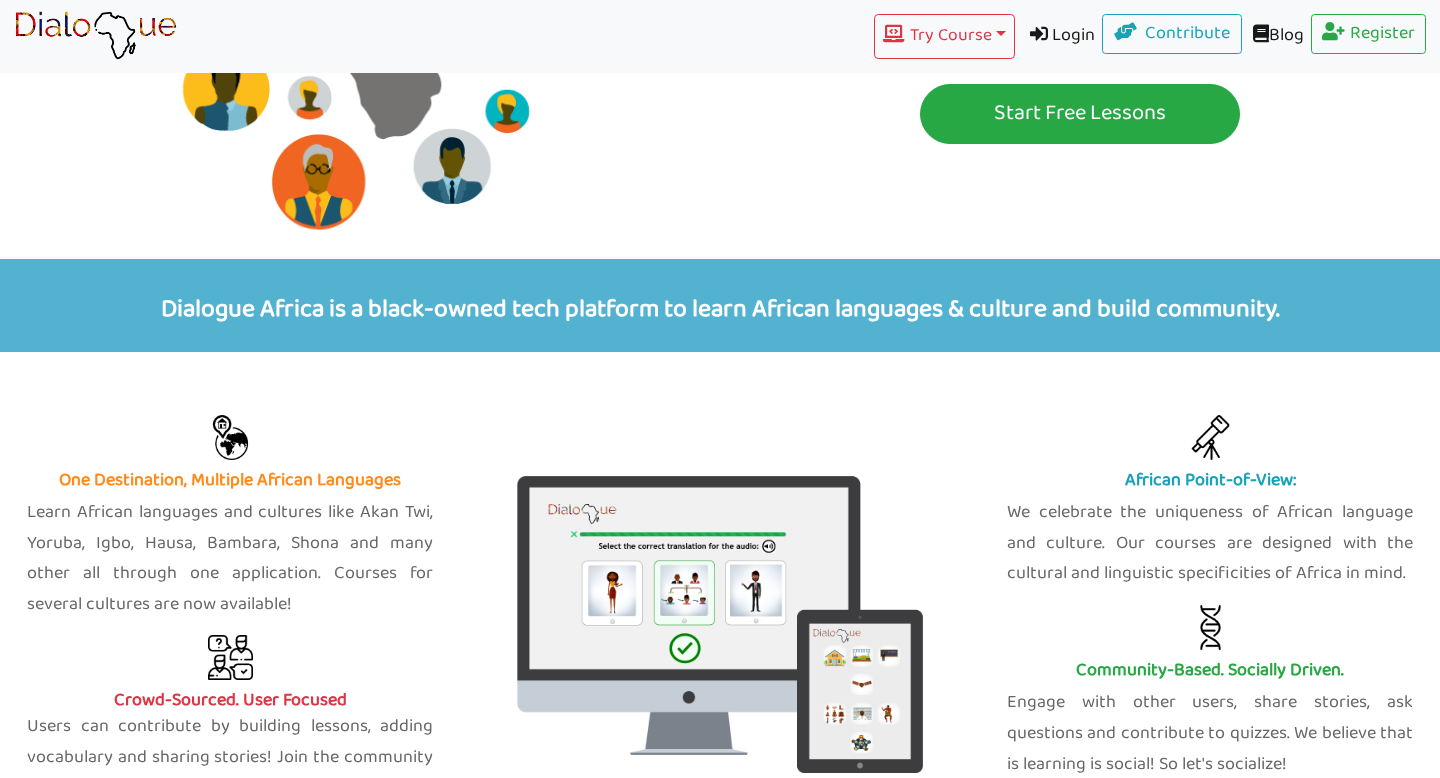 scroll, scrollTop: 452, scrollLeft: 0, axis: vertical 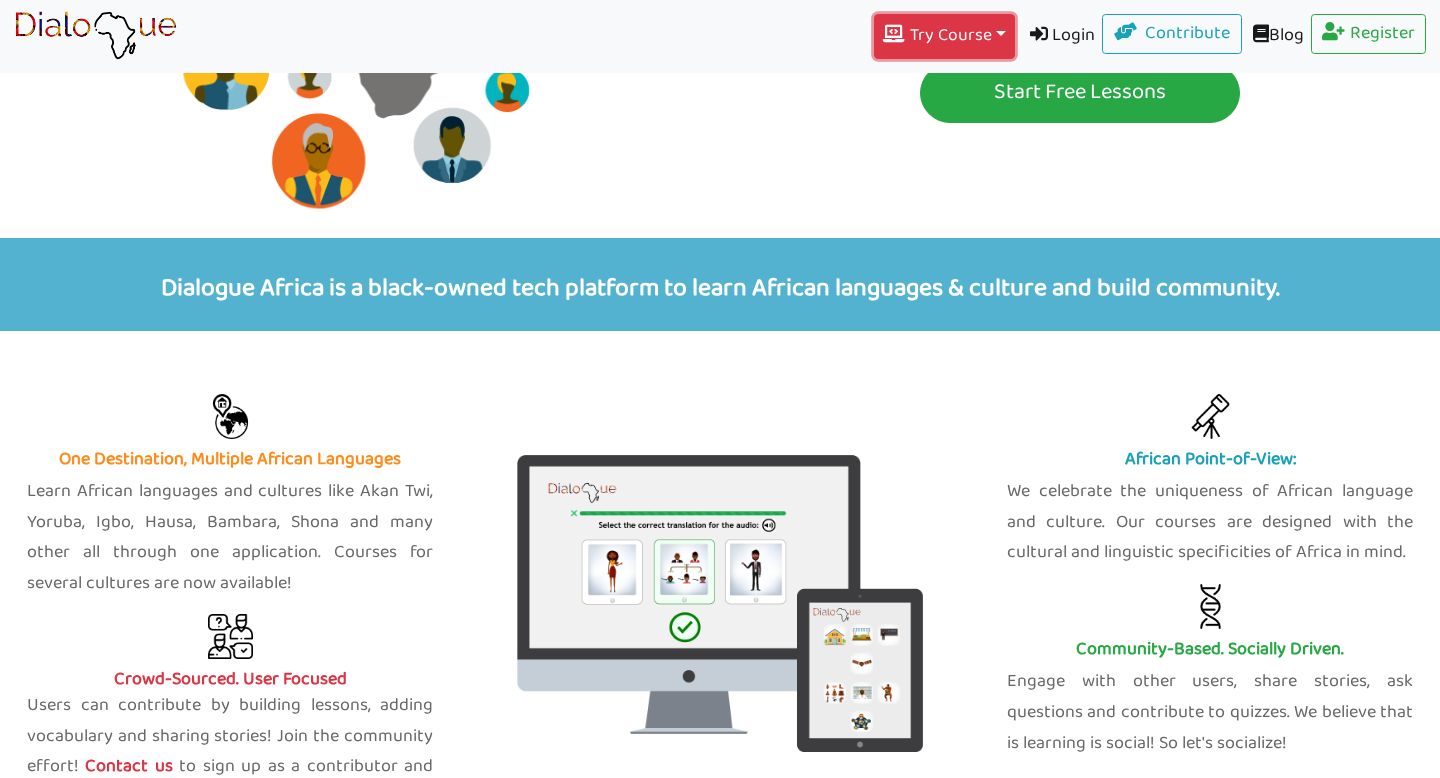 click at bounding box center [896, 34] 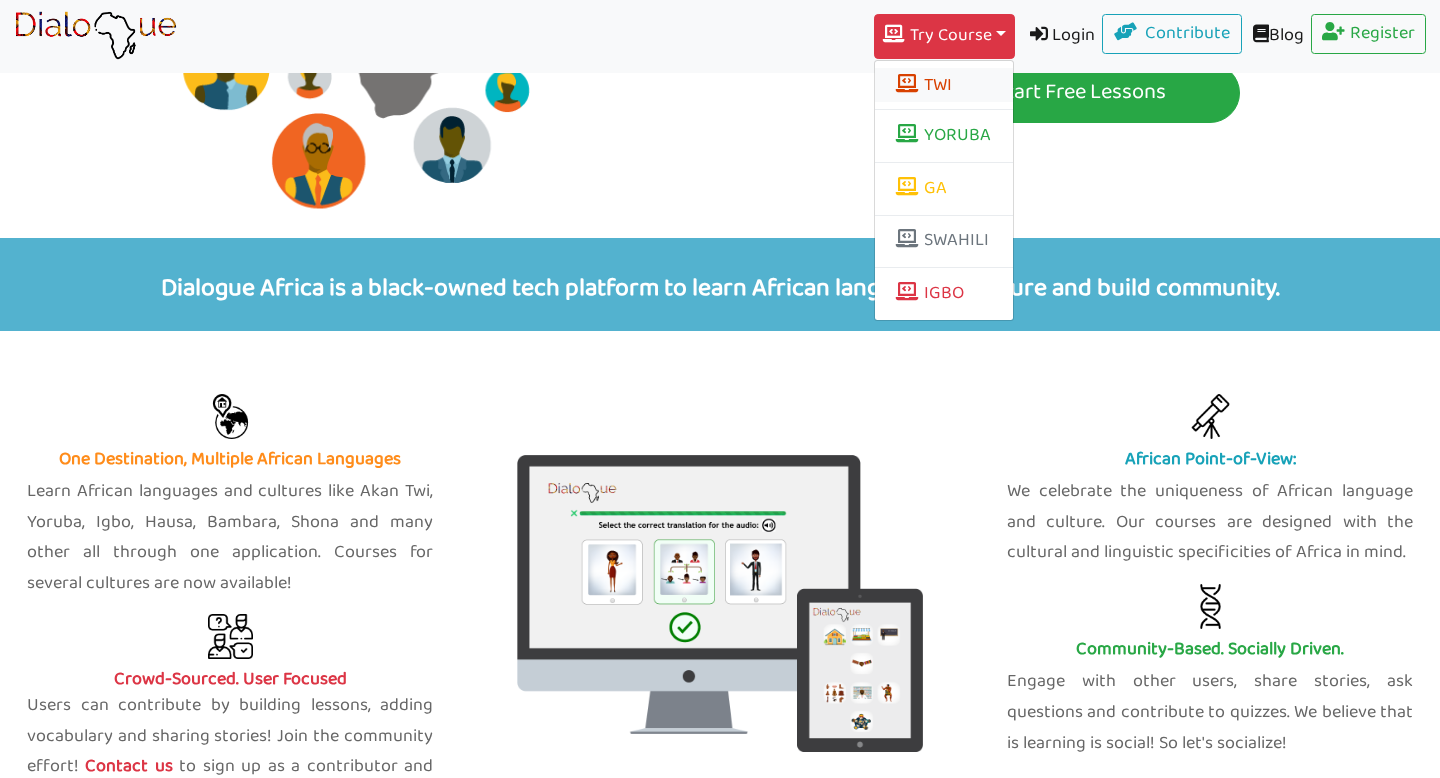 click on "TWI" at bounding box center (944, 85) 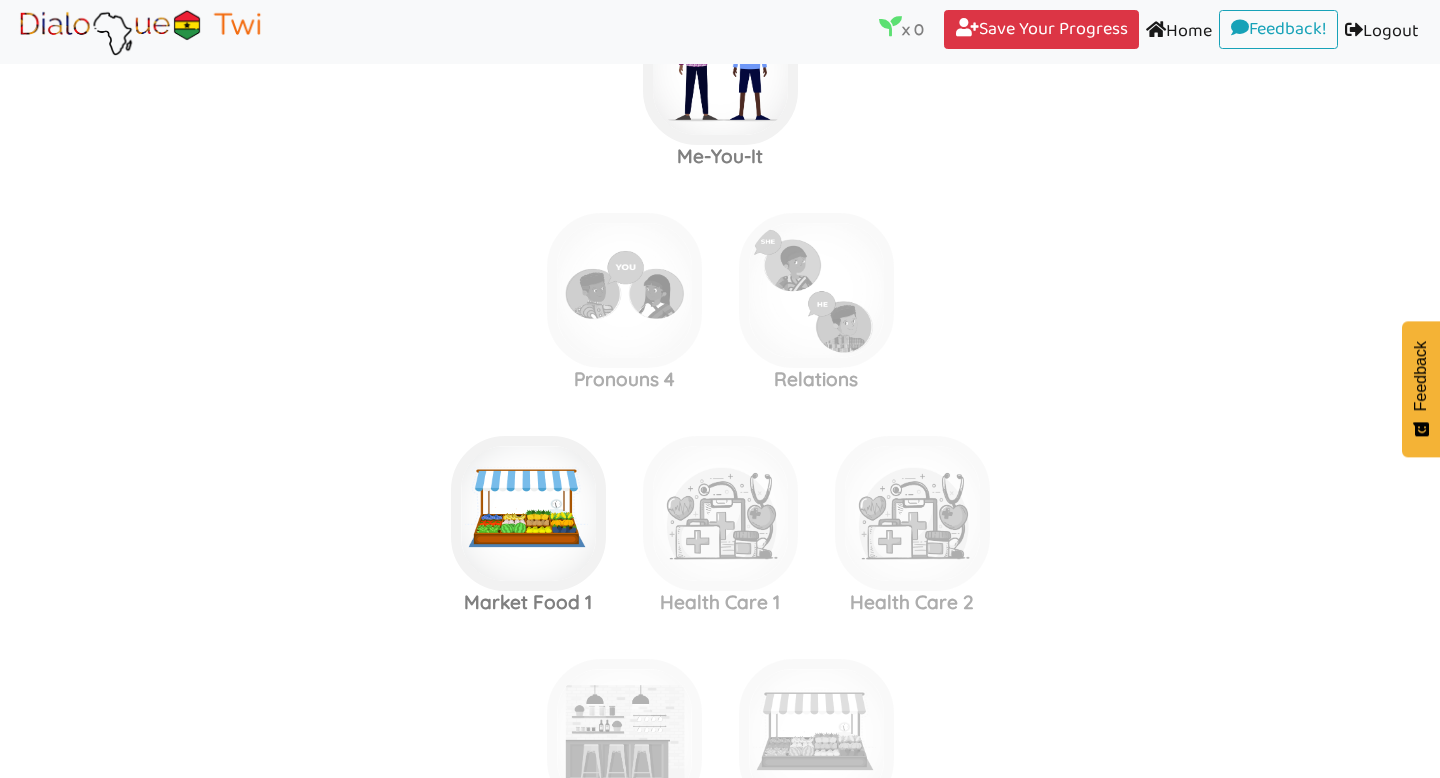 scroll, scrollTop: 1681, scrollLeft: 0, axis: vertical 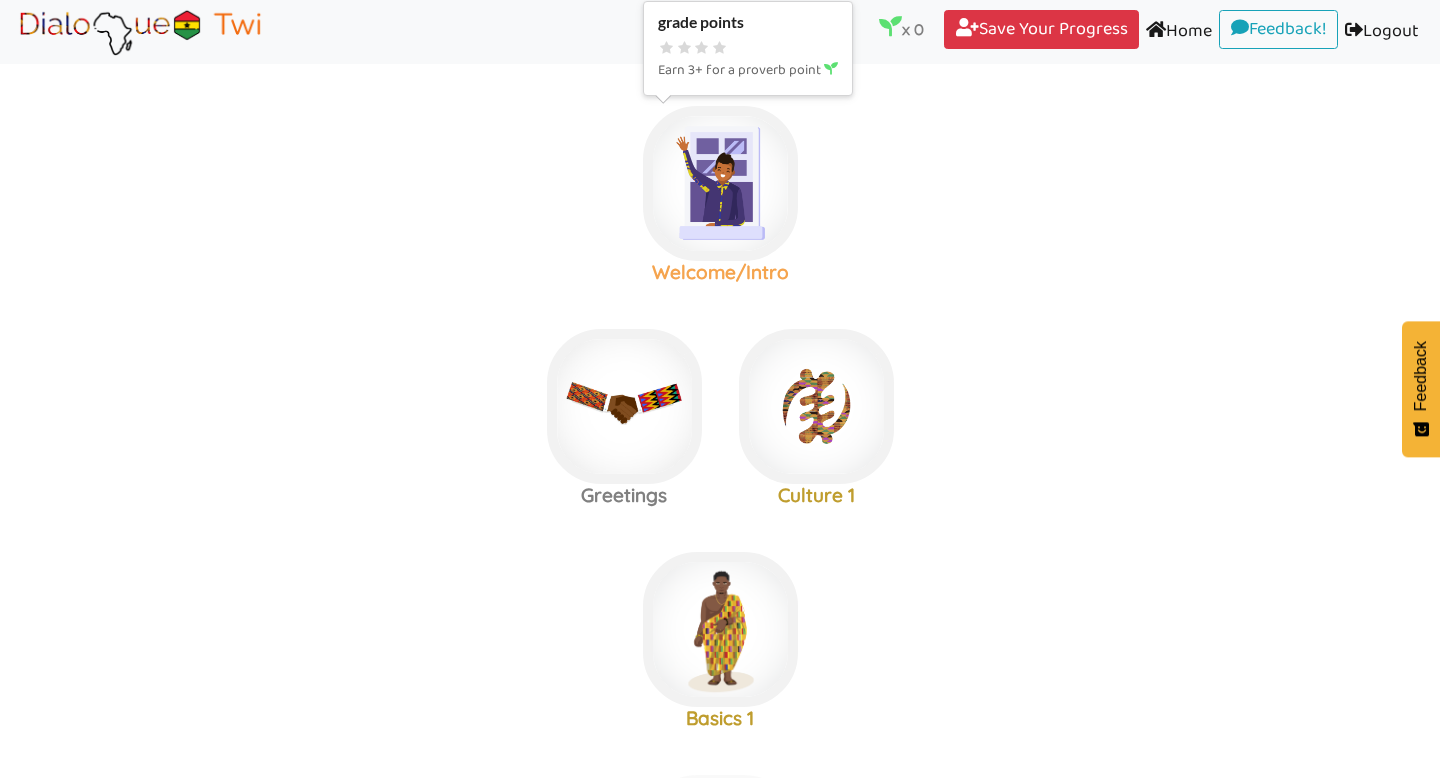 click at bounding box center [720, 183] 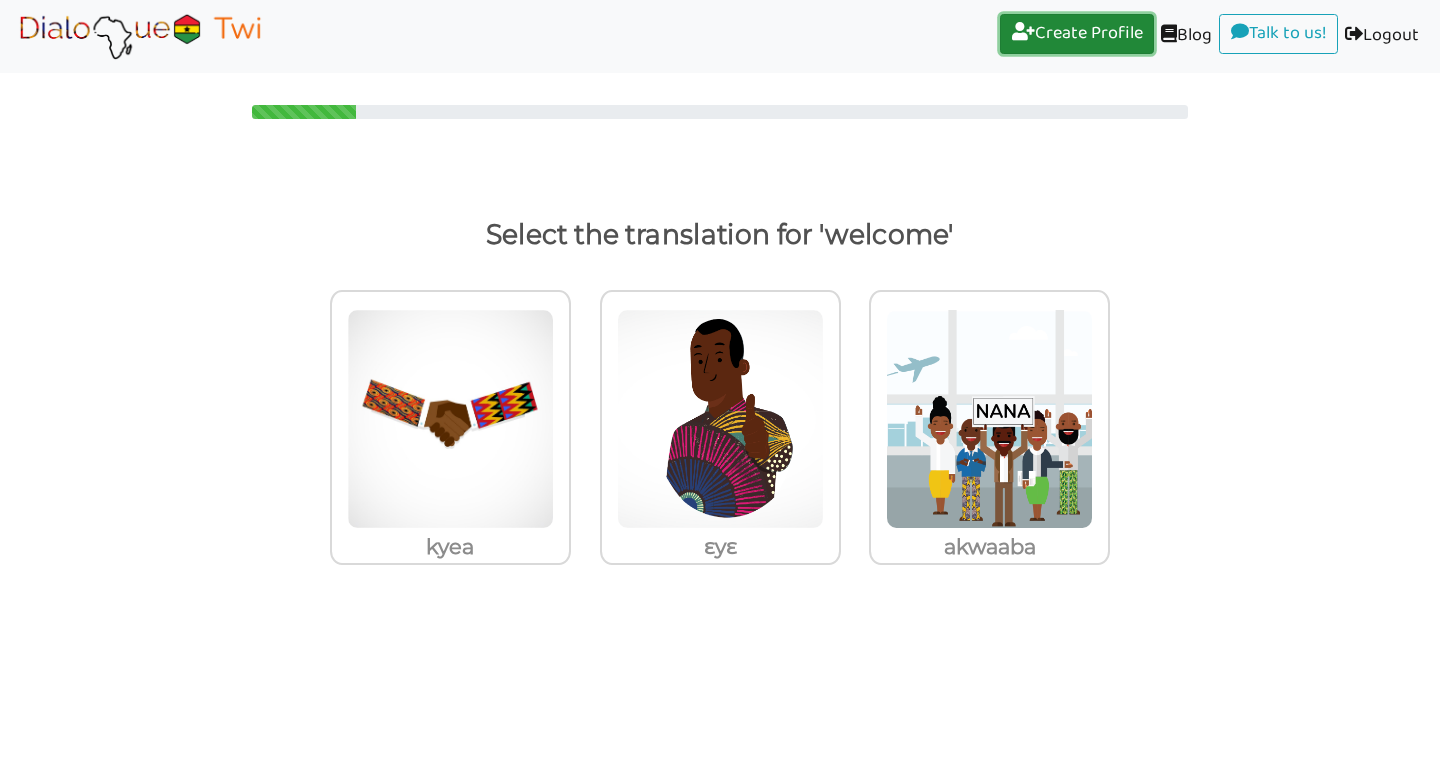 click on "Create Profile   (current)" at bounding box center [1077, 34] 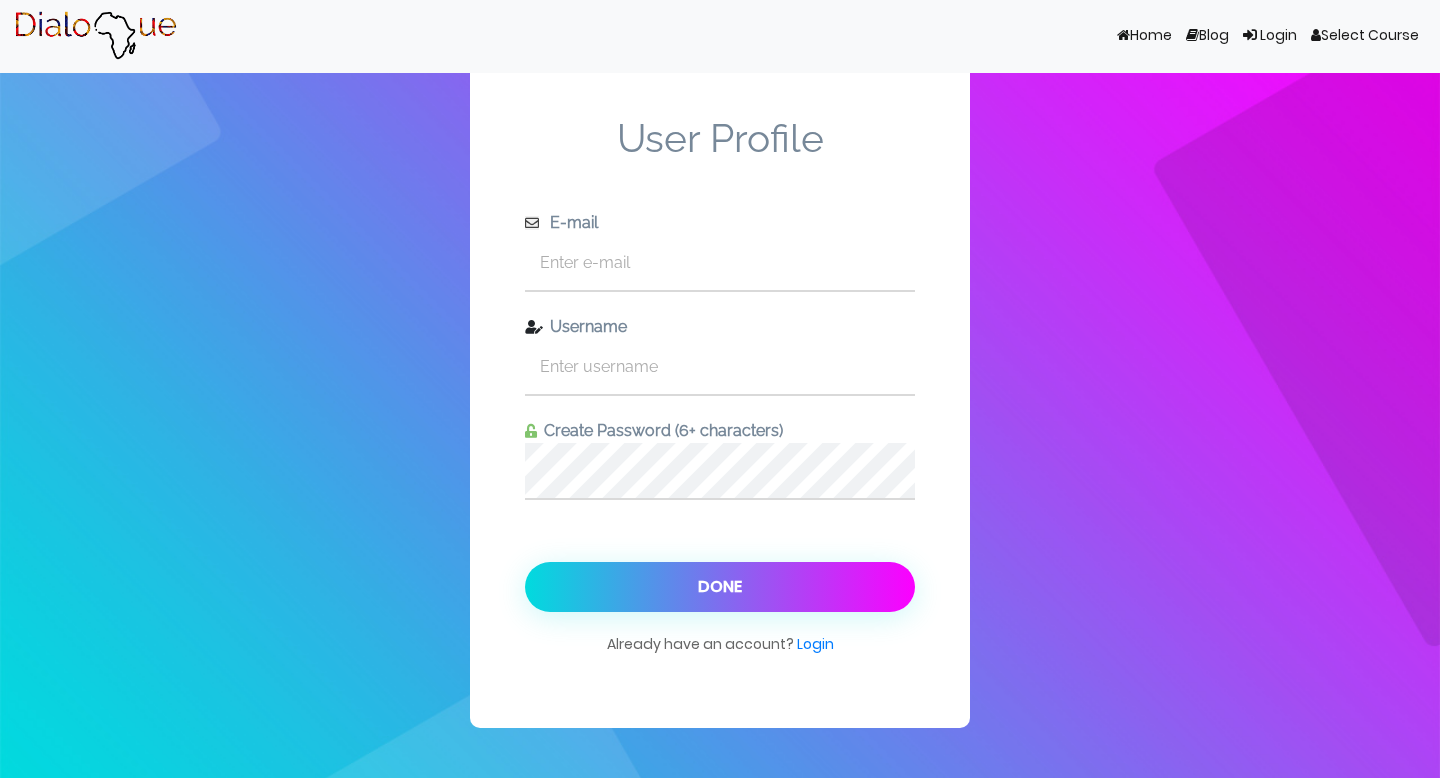scroll, scrollTop: 0, scrollLeft: 0, axis: both 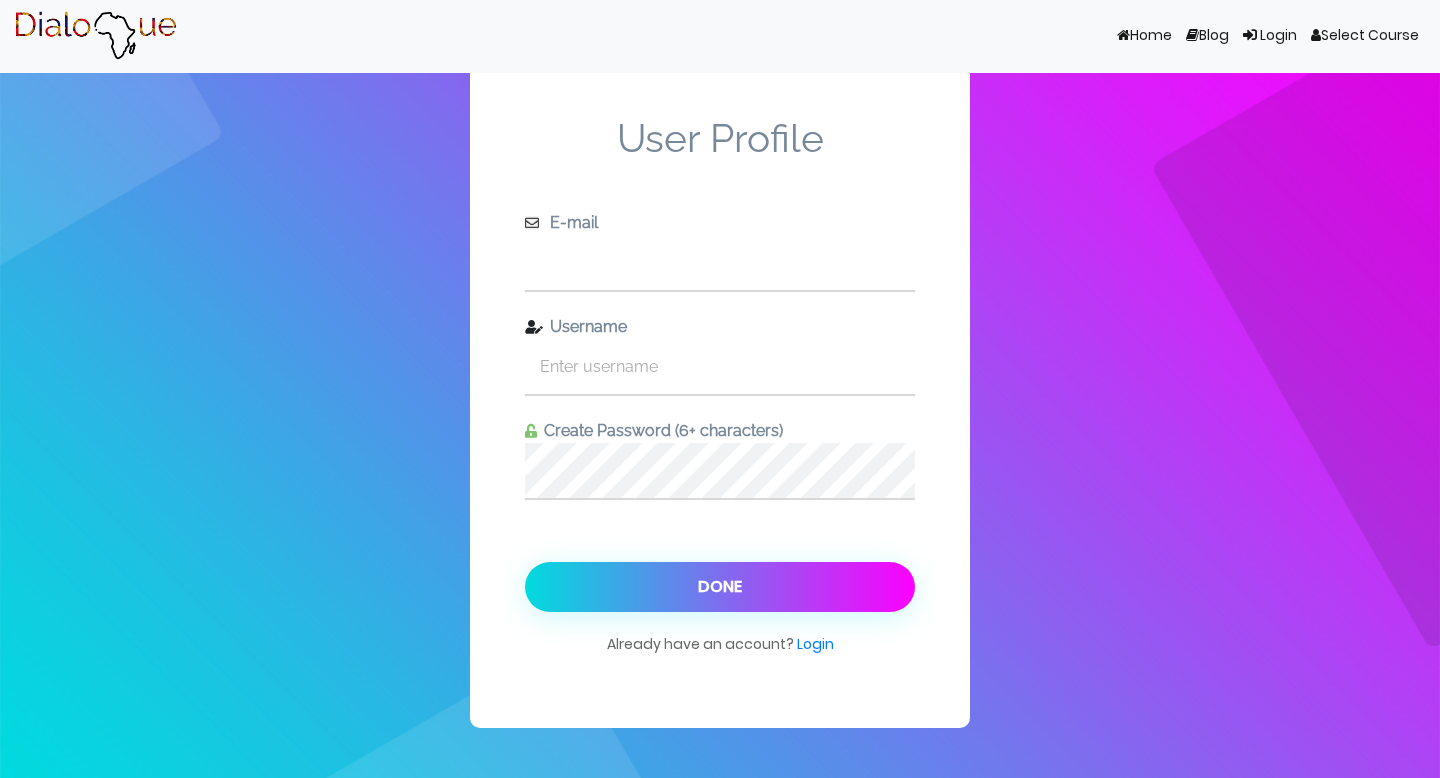 click at bounding box center [720, 262] 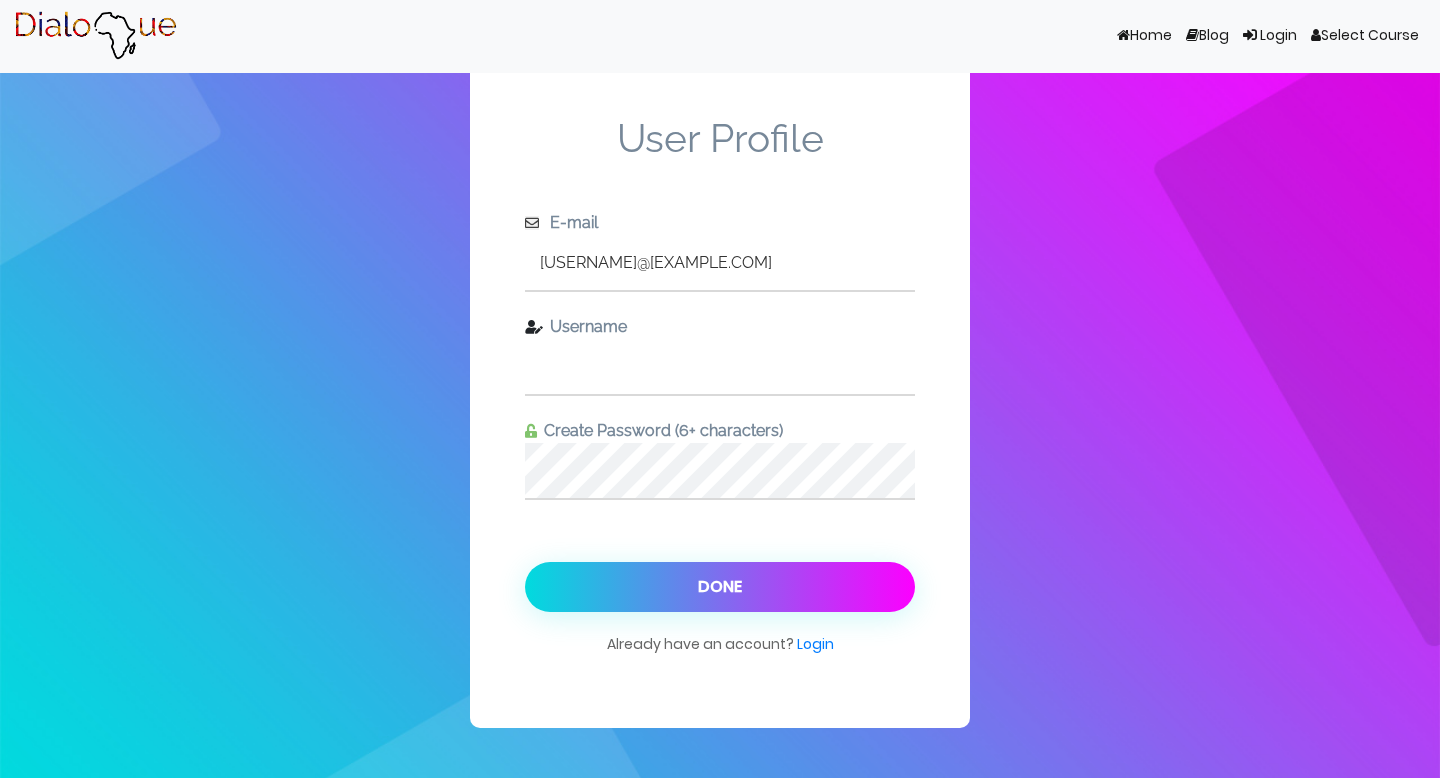 click at bounding box center [720, 366] 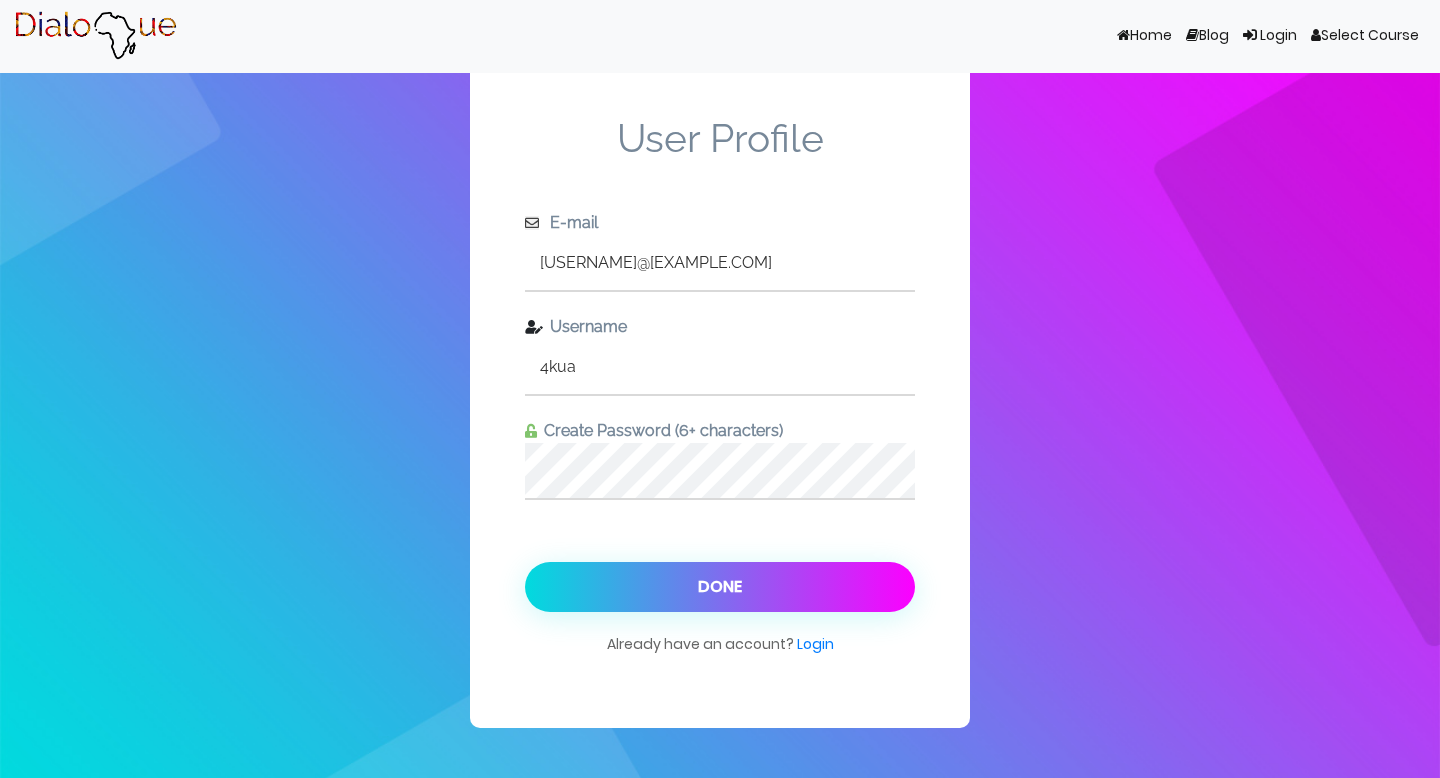 type on "4kua" 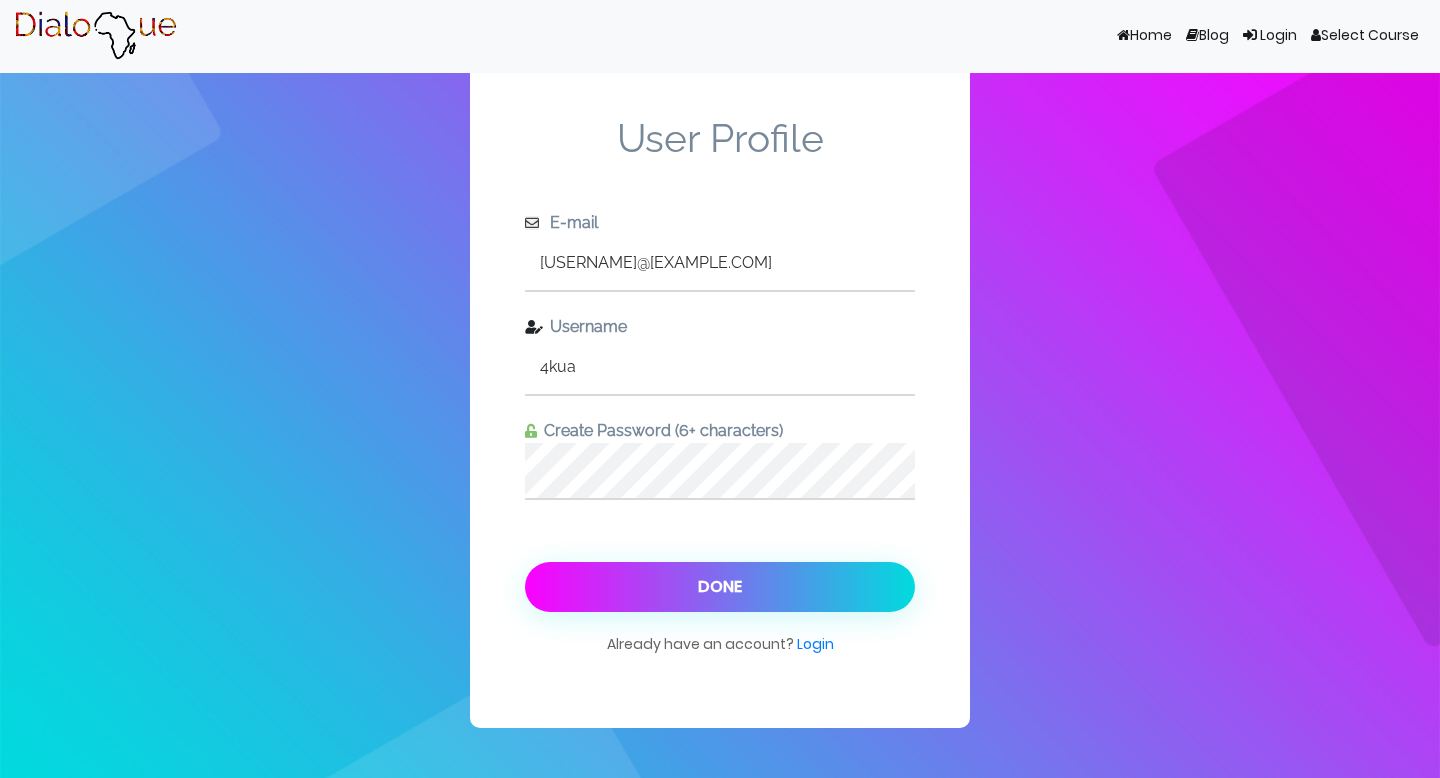 click on "Done" at bounding box center [720, 587] 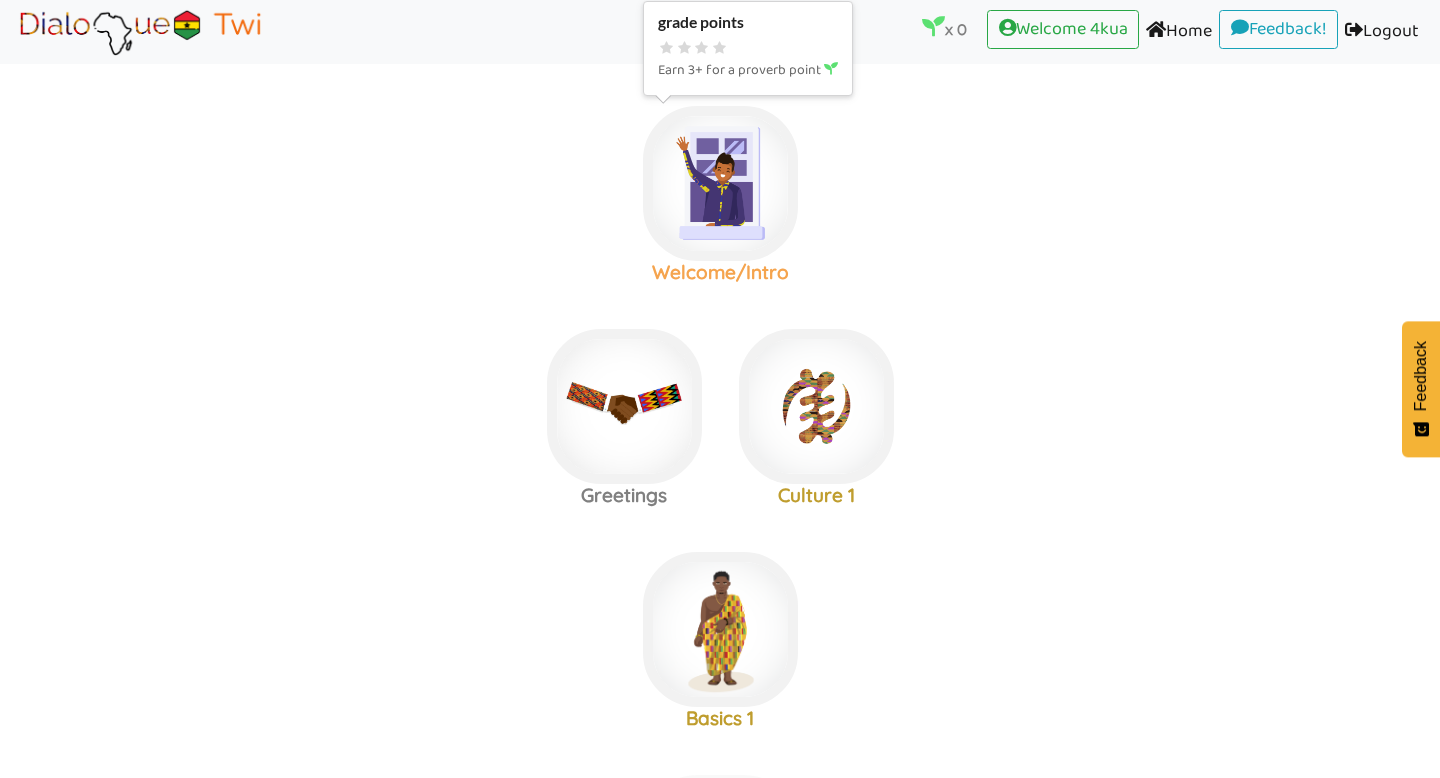 click at bounding box center (720, 183) 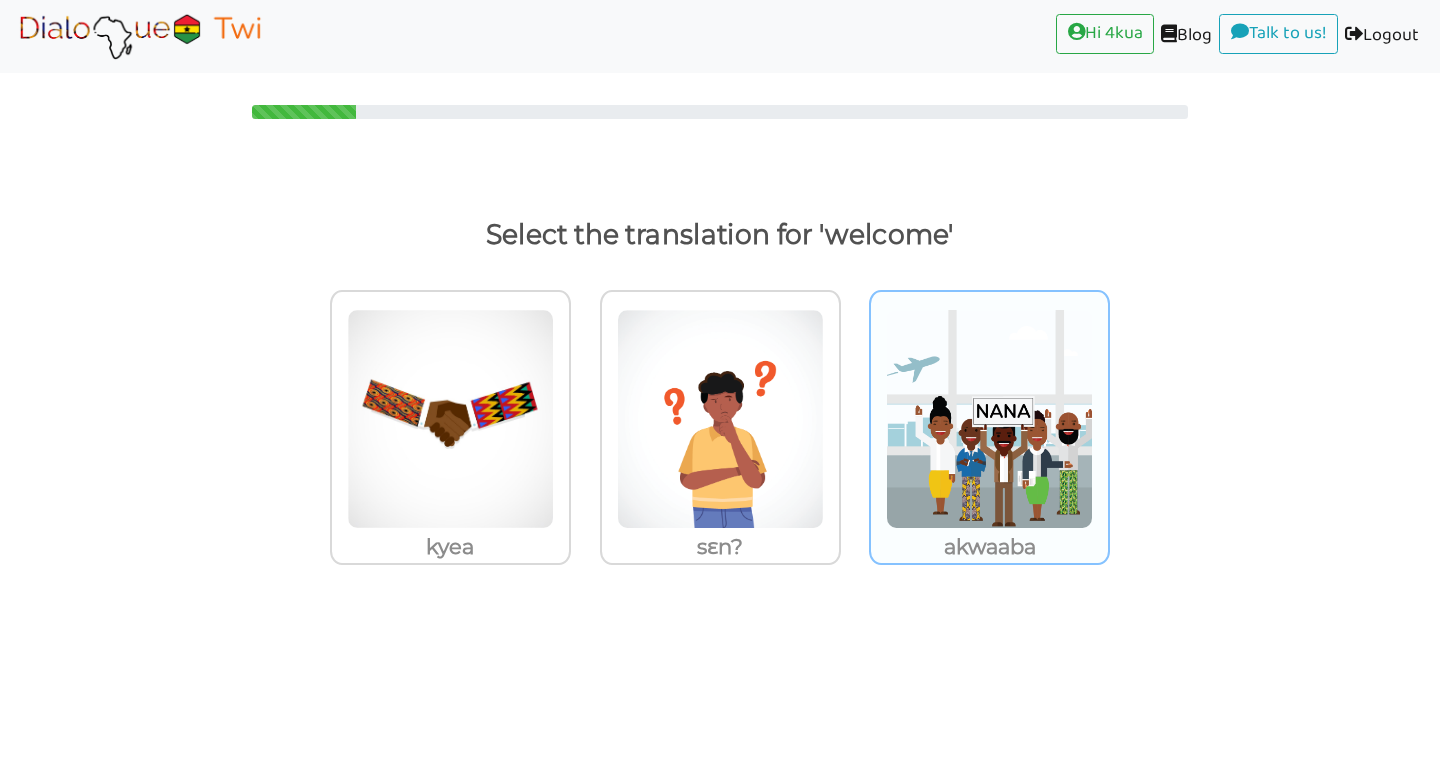 click at bounding box center (450, 419) 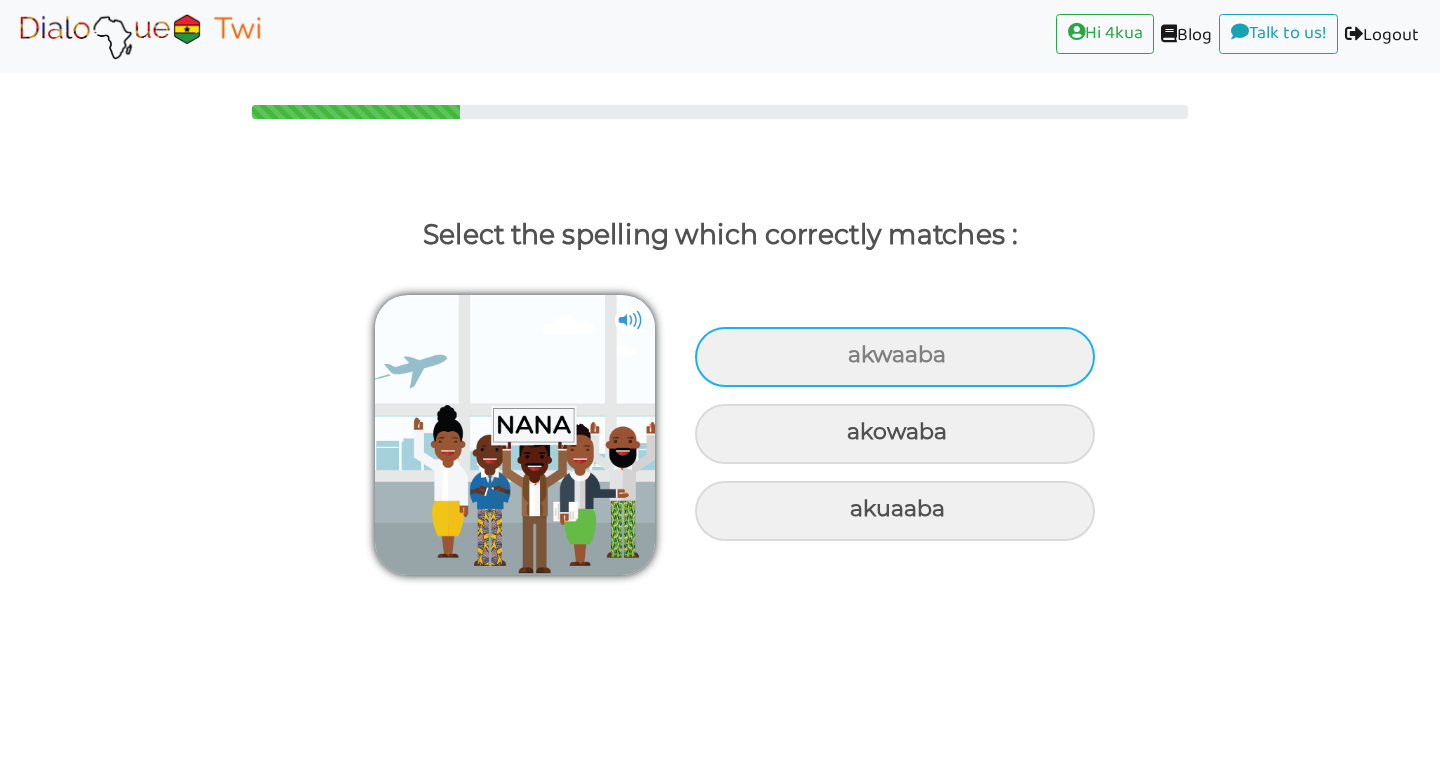 click on "akwaaba" at bounding box center (895, 357) 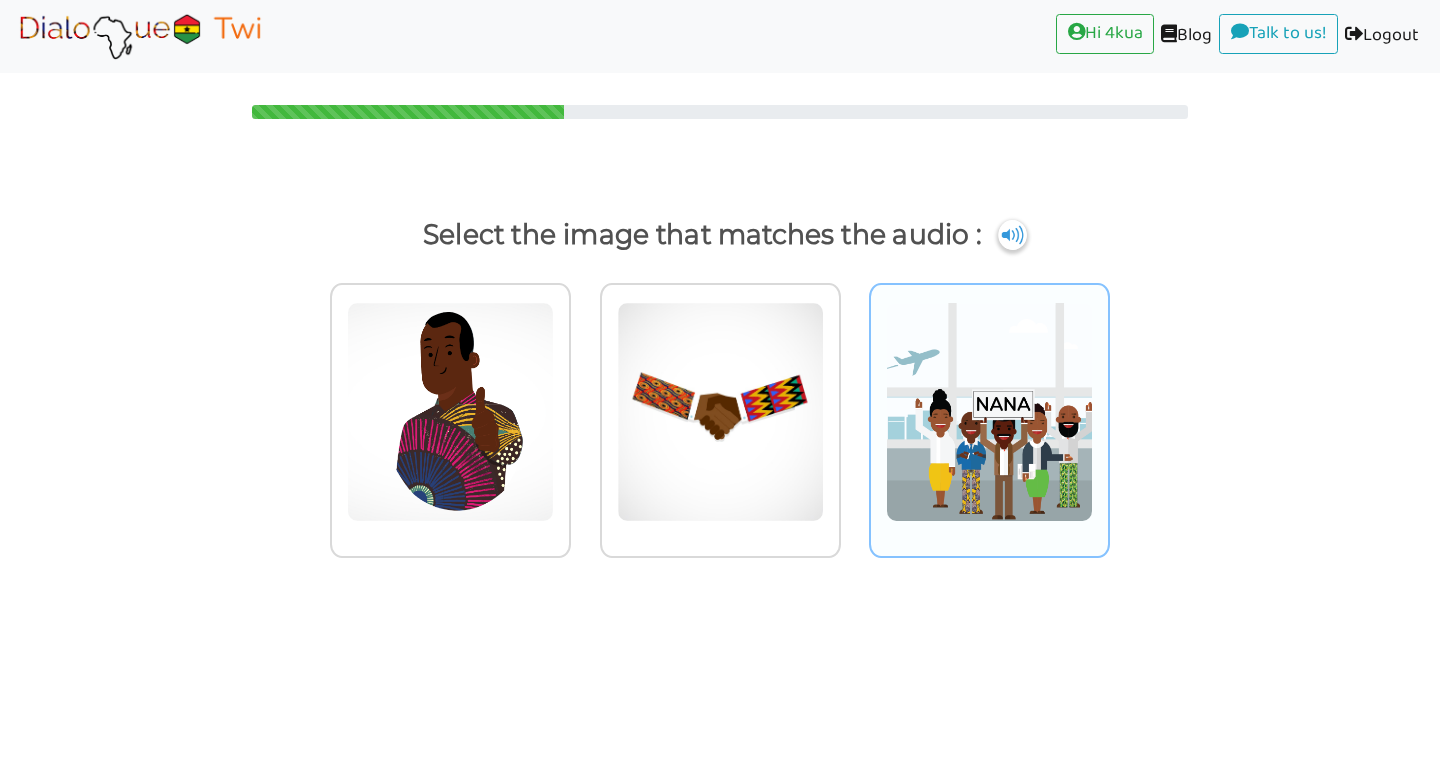 click at bounding box center (450, 412) 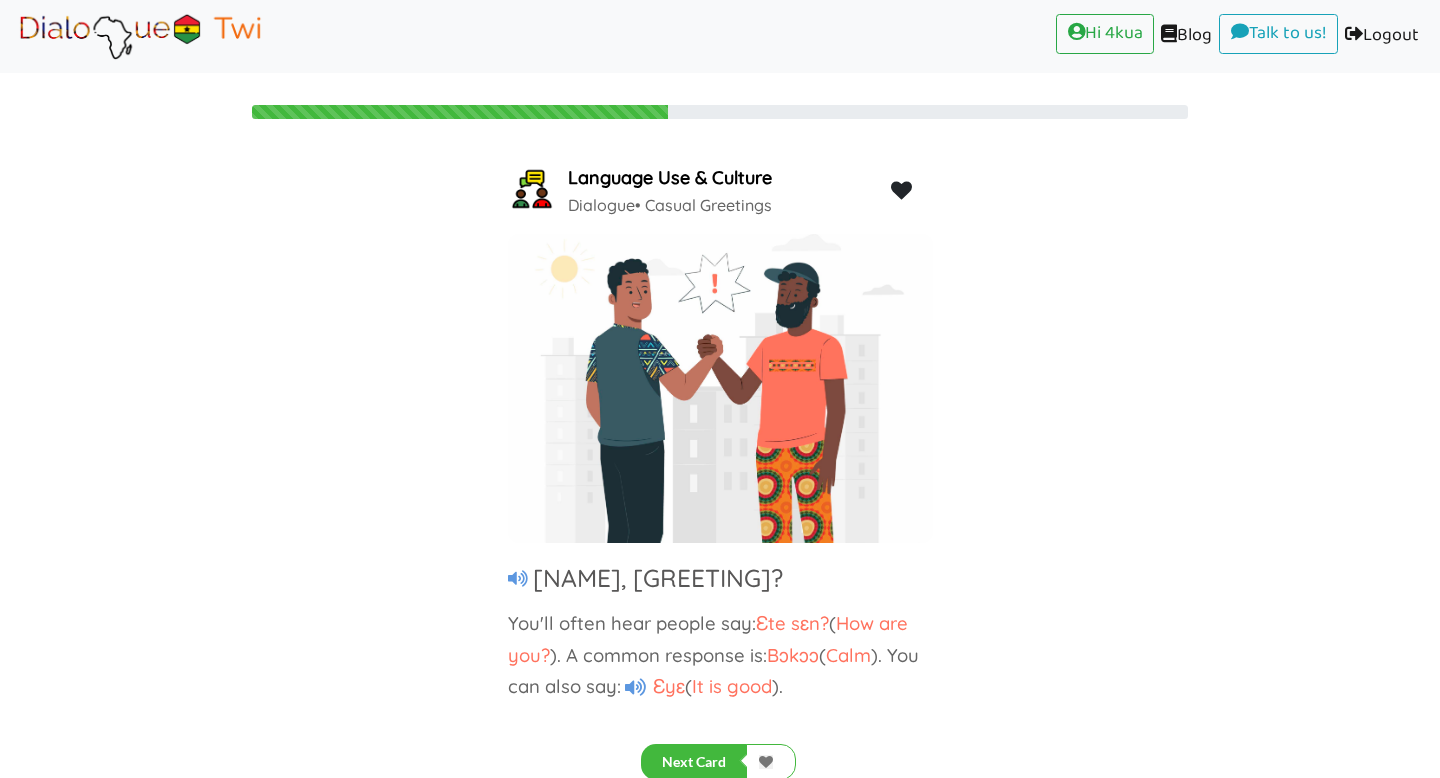 scroll, scrollTop: 2, scrollLeft: 0, axis: vertical 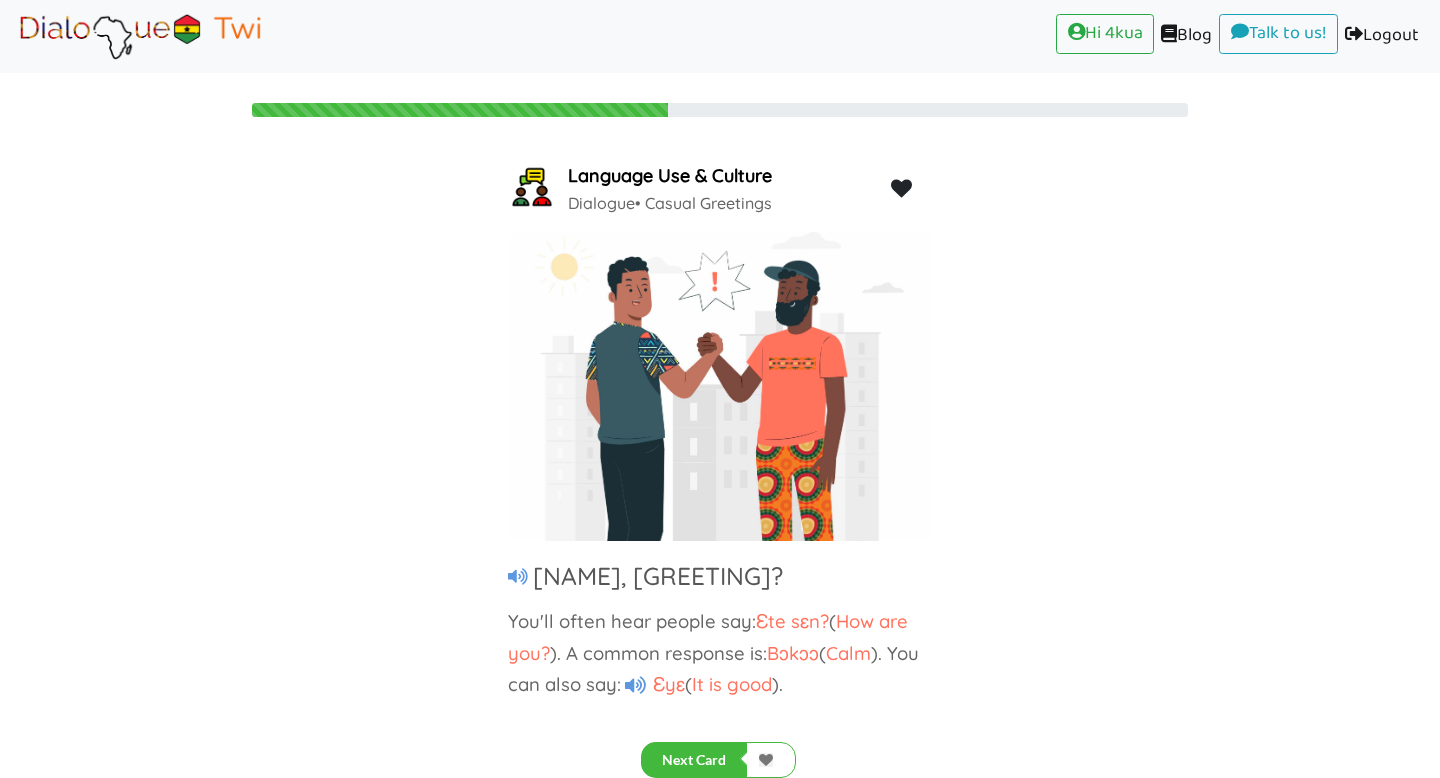 click at bounding box center [518, 577] 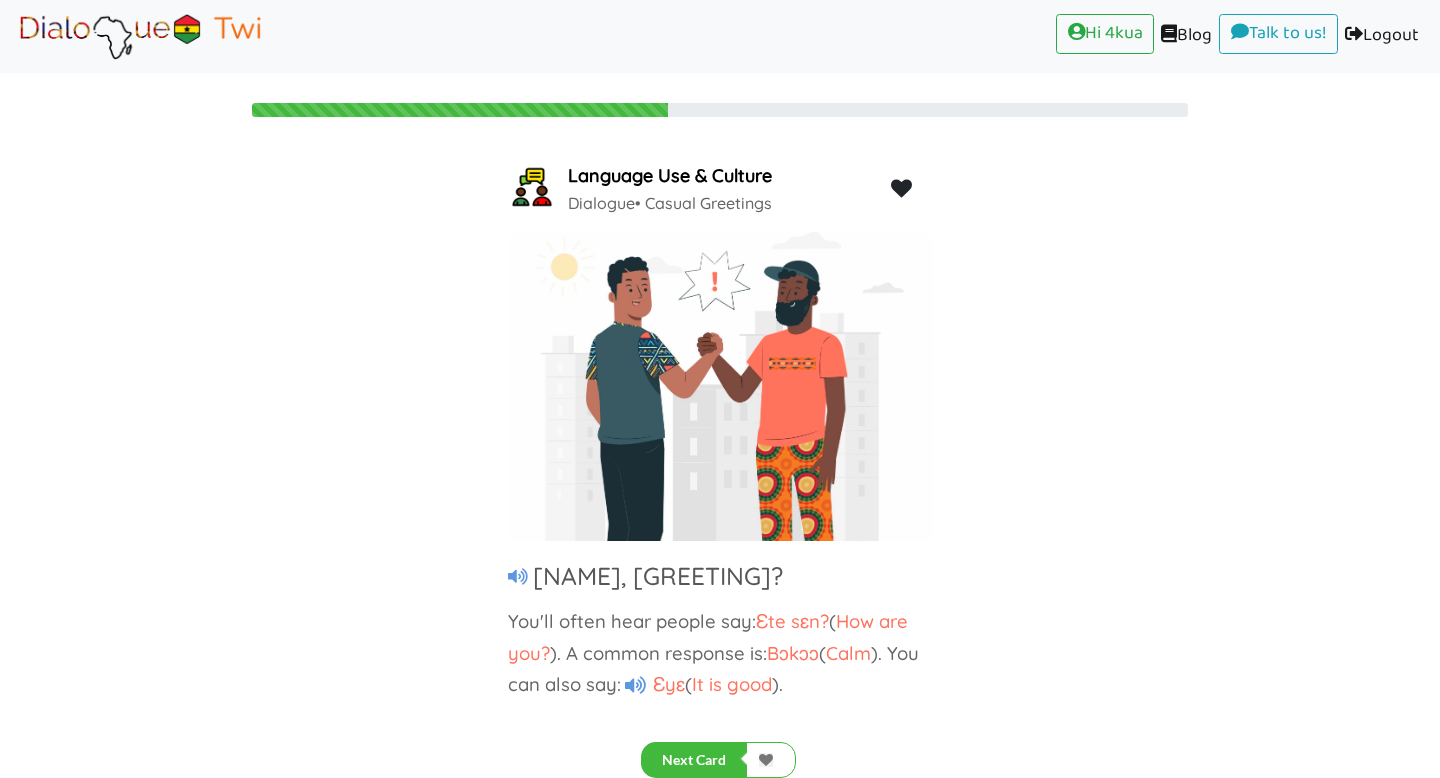 click on "Bɔkɔɔ" at bounding box center [793, 653] 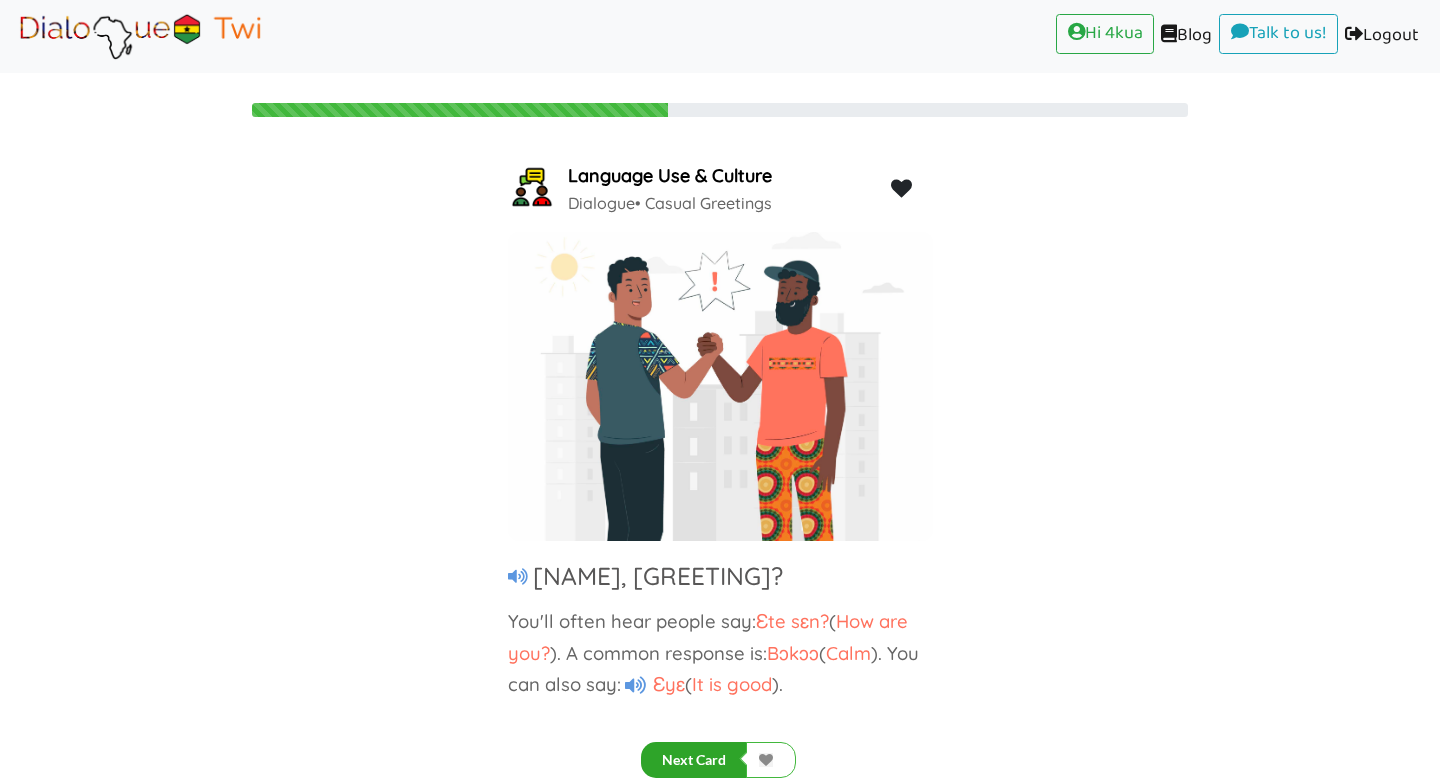 click on "Next Card" at bounding box center [694, 760] 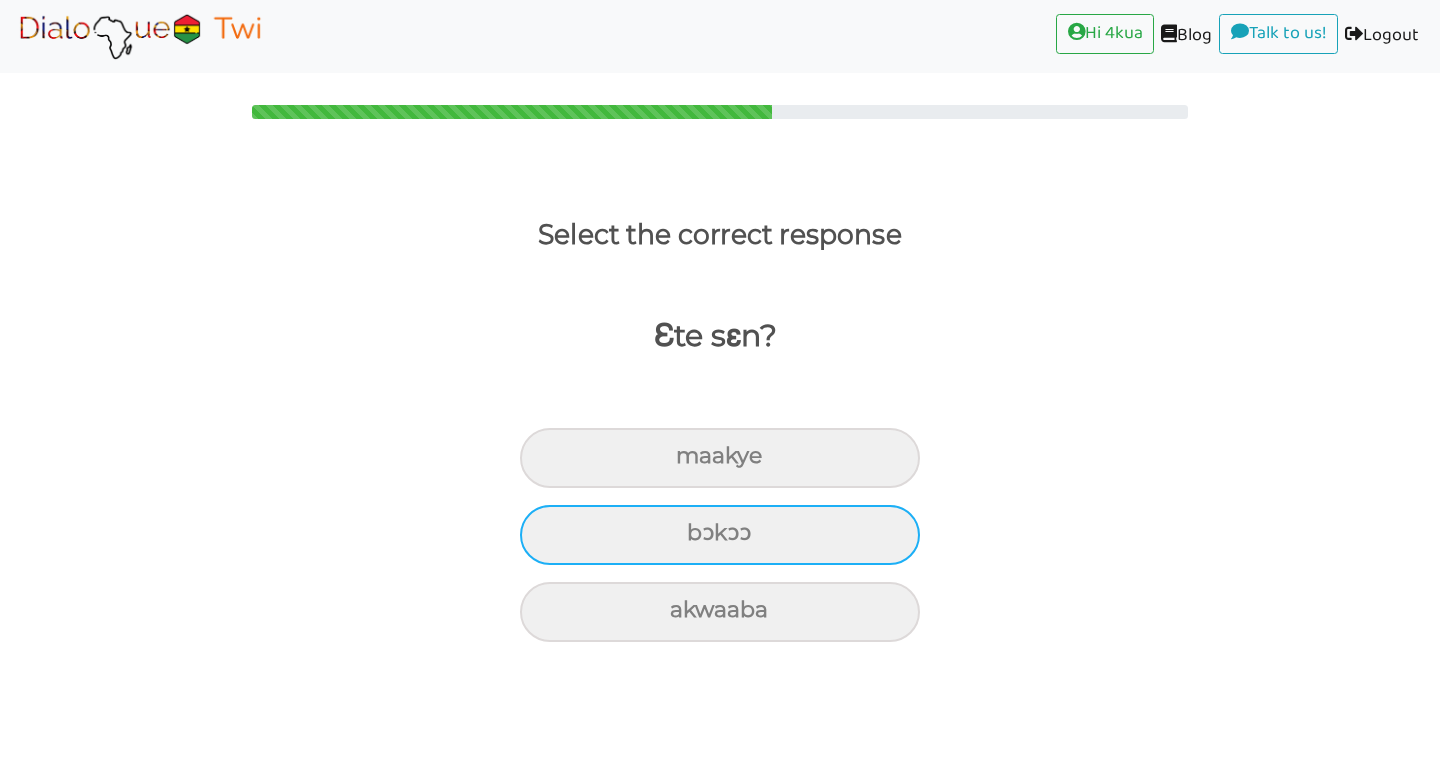 click on "bɔkɔɔ" at bounding box center (720, 458) 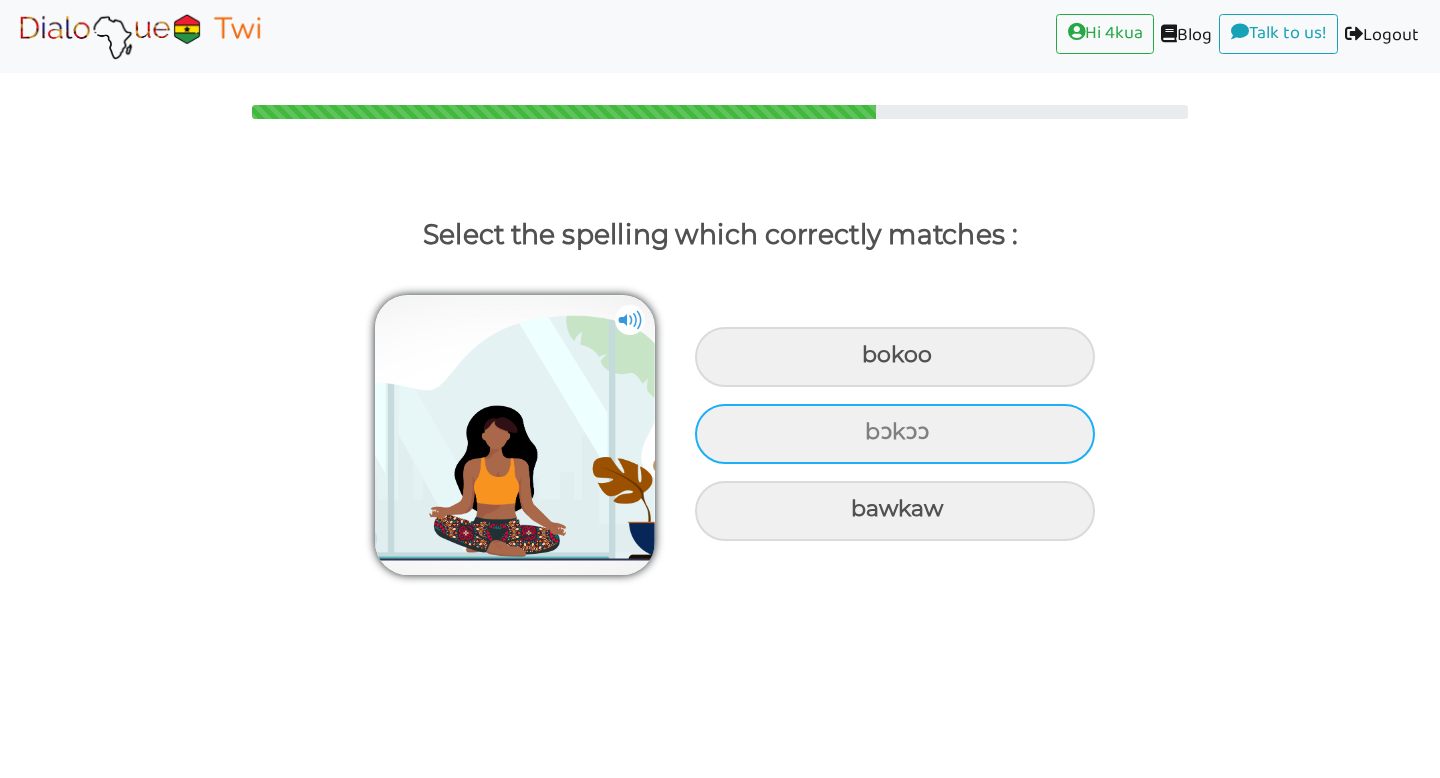 click on "bɔkɔɔ" at bounding box center [895, 357] 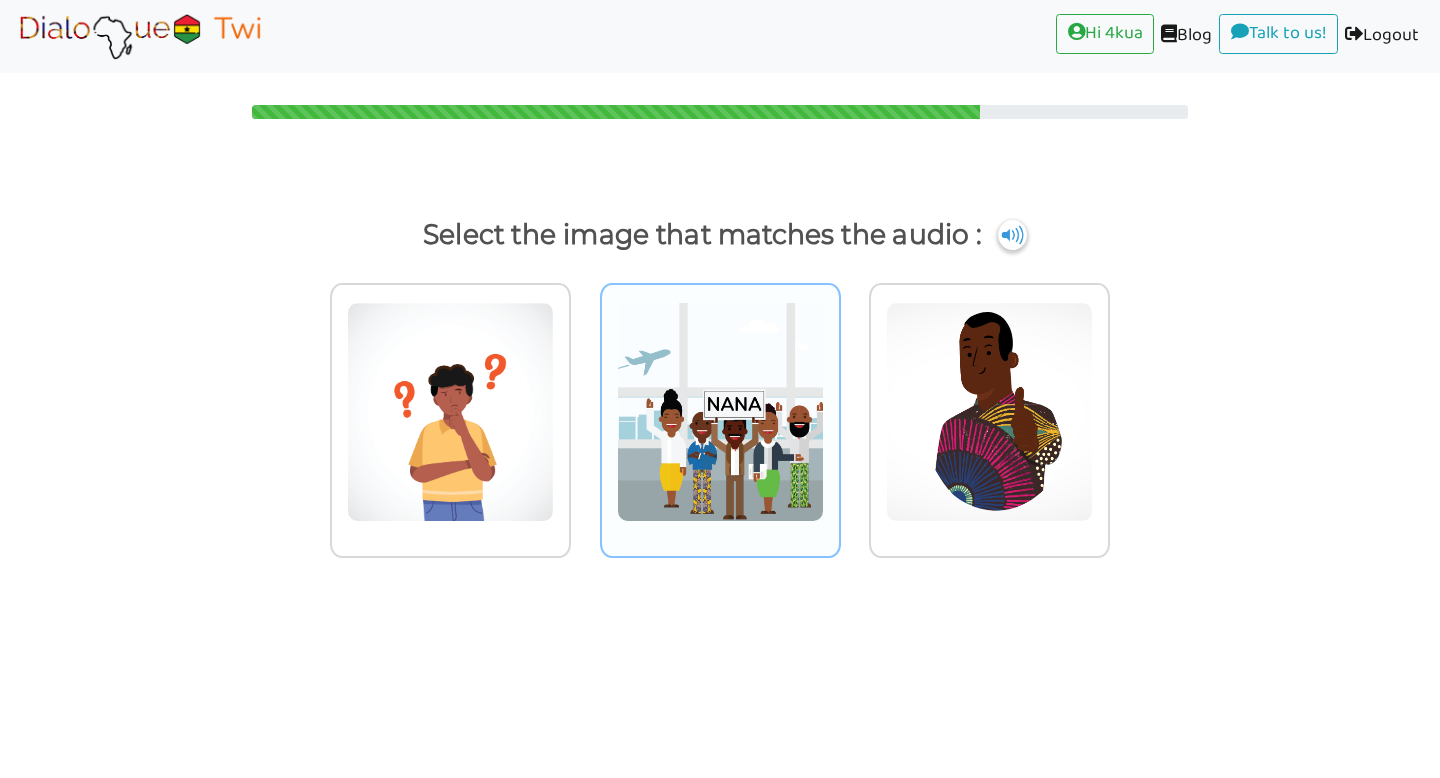 click at bounding box center [450, 412] 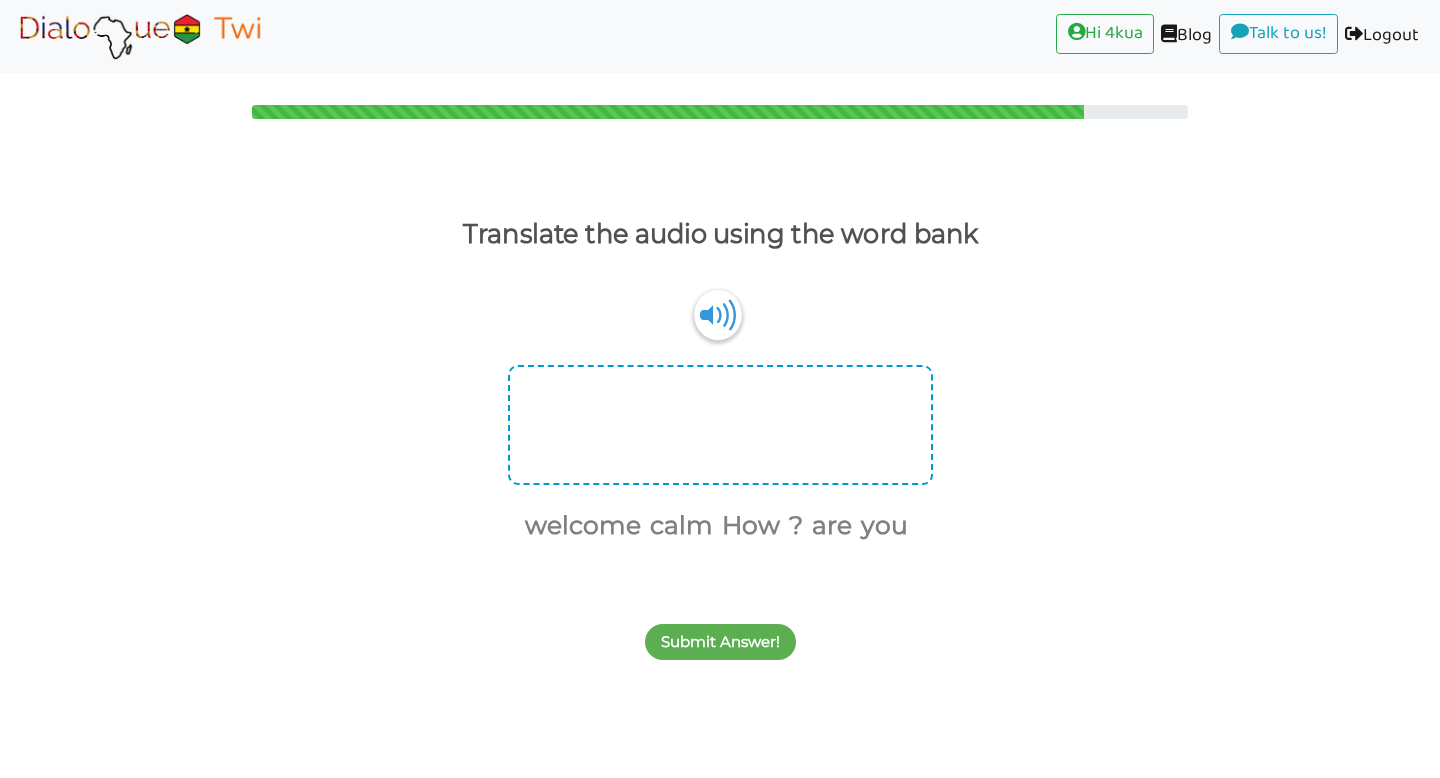 drag, startPoint x: 754, startPoint y: 531, endPoint x: 700, endPoint y: 416, distance: 127.04723 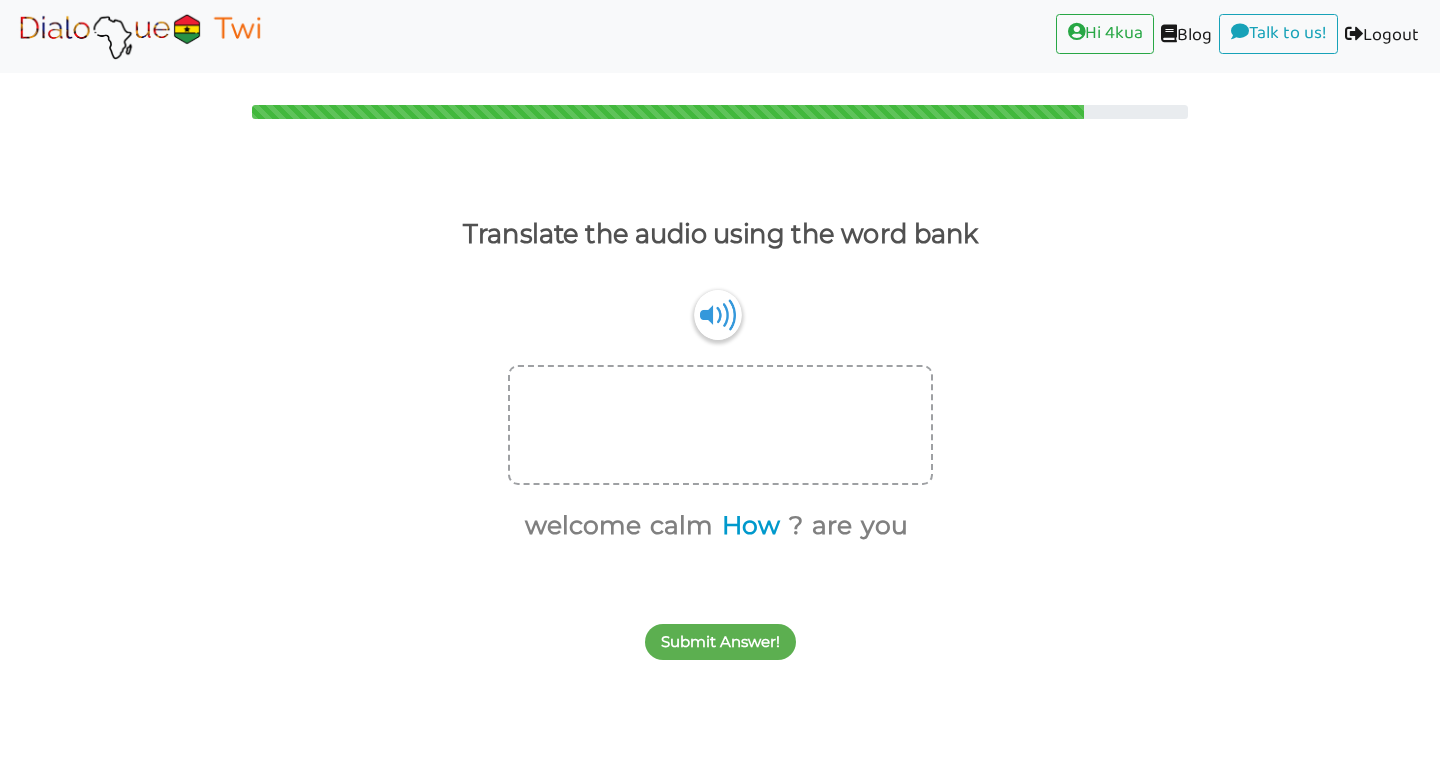click on "How" at bounding box center (747, 526) 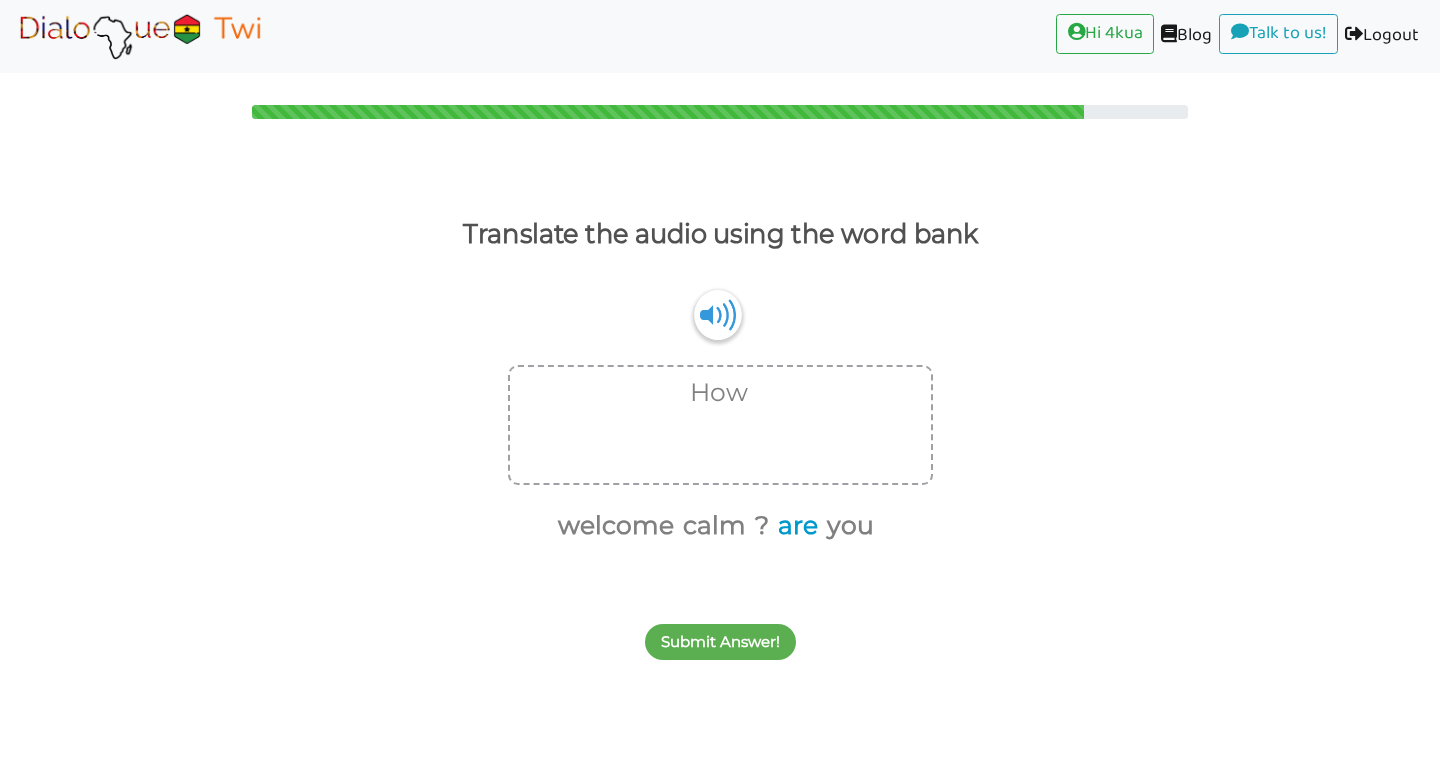 click on "are" at bounding box center [794, 526] 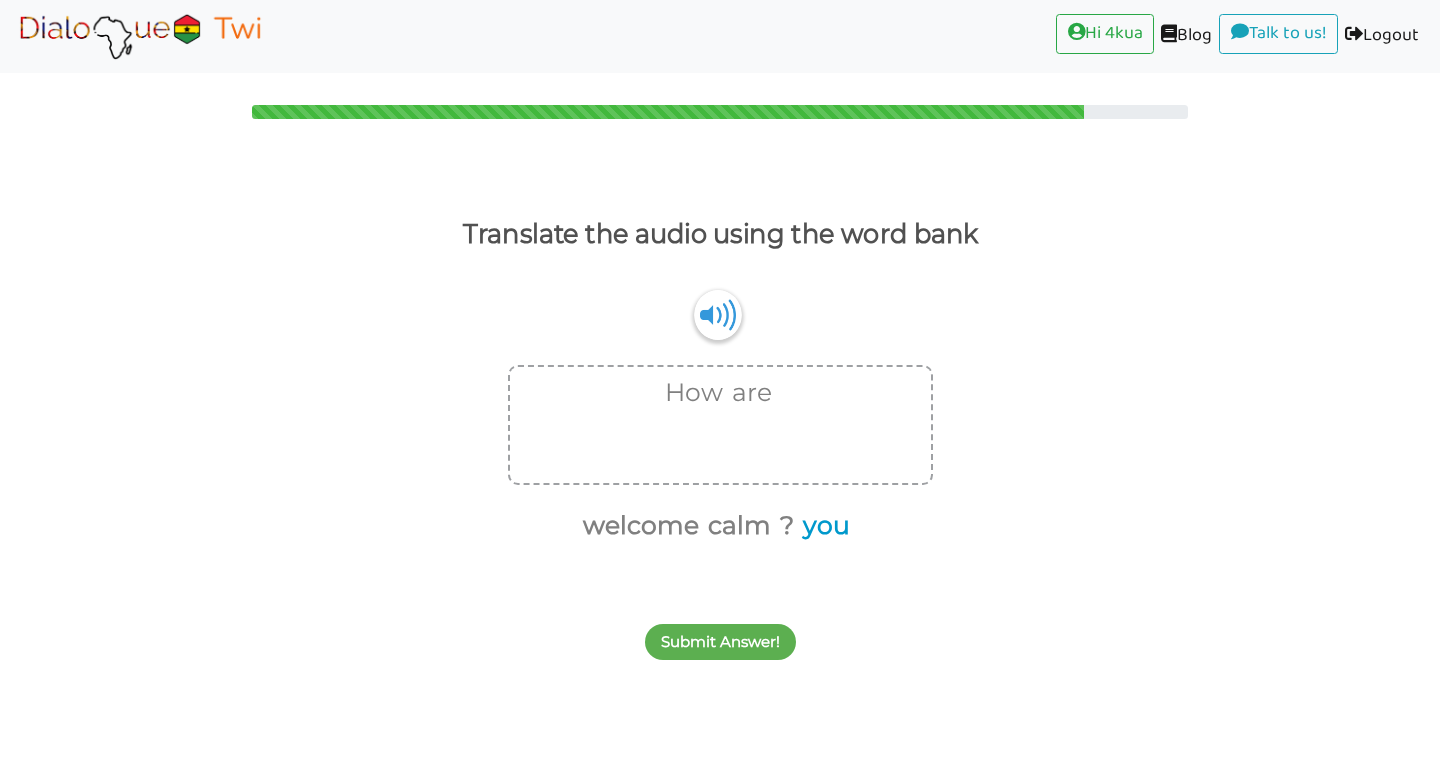 click on "you" at bounding box center (823, 526) 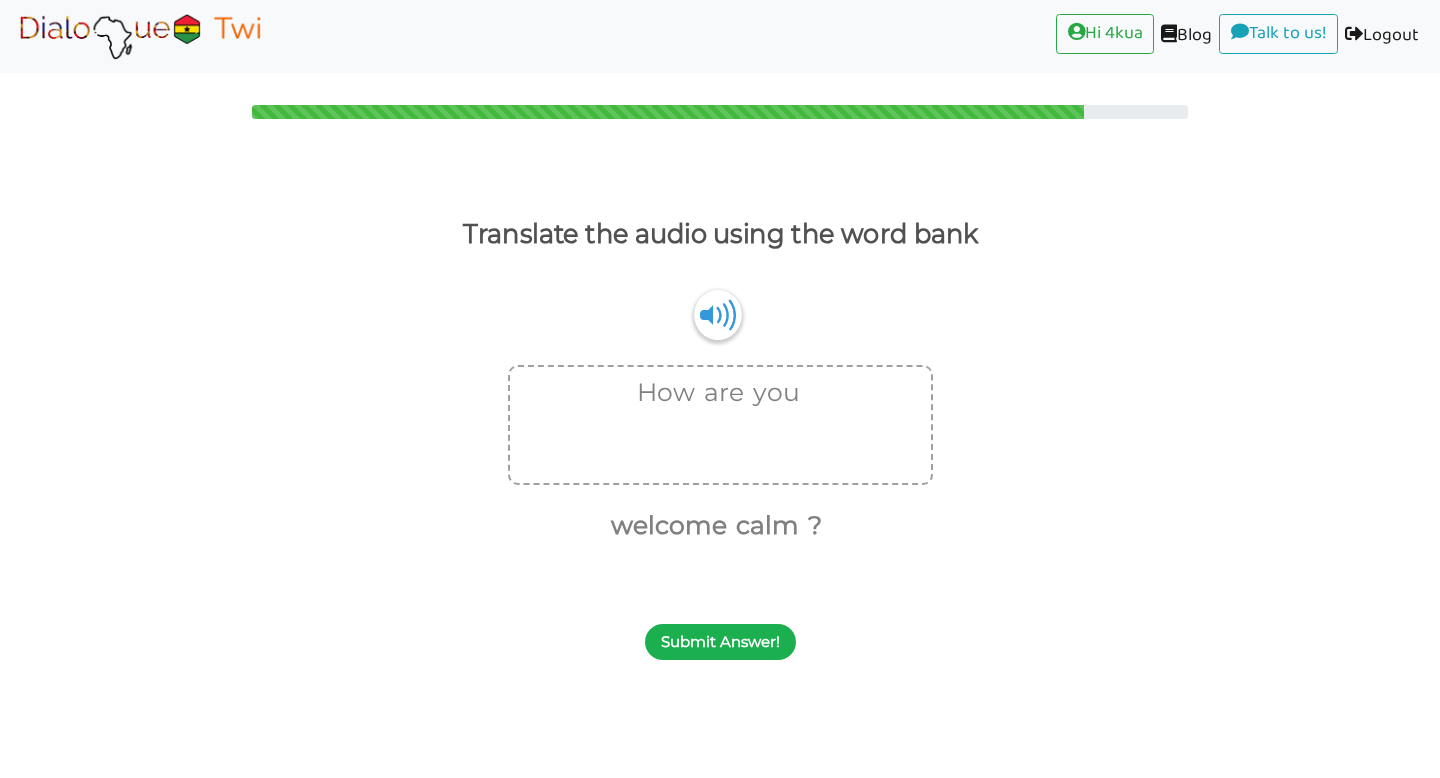 click on "Submit Answer!" at bounding box center [720, 642] 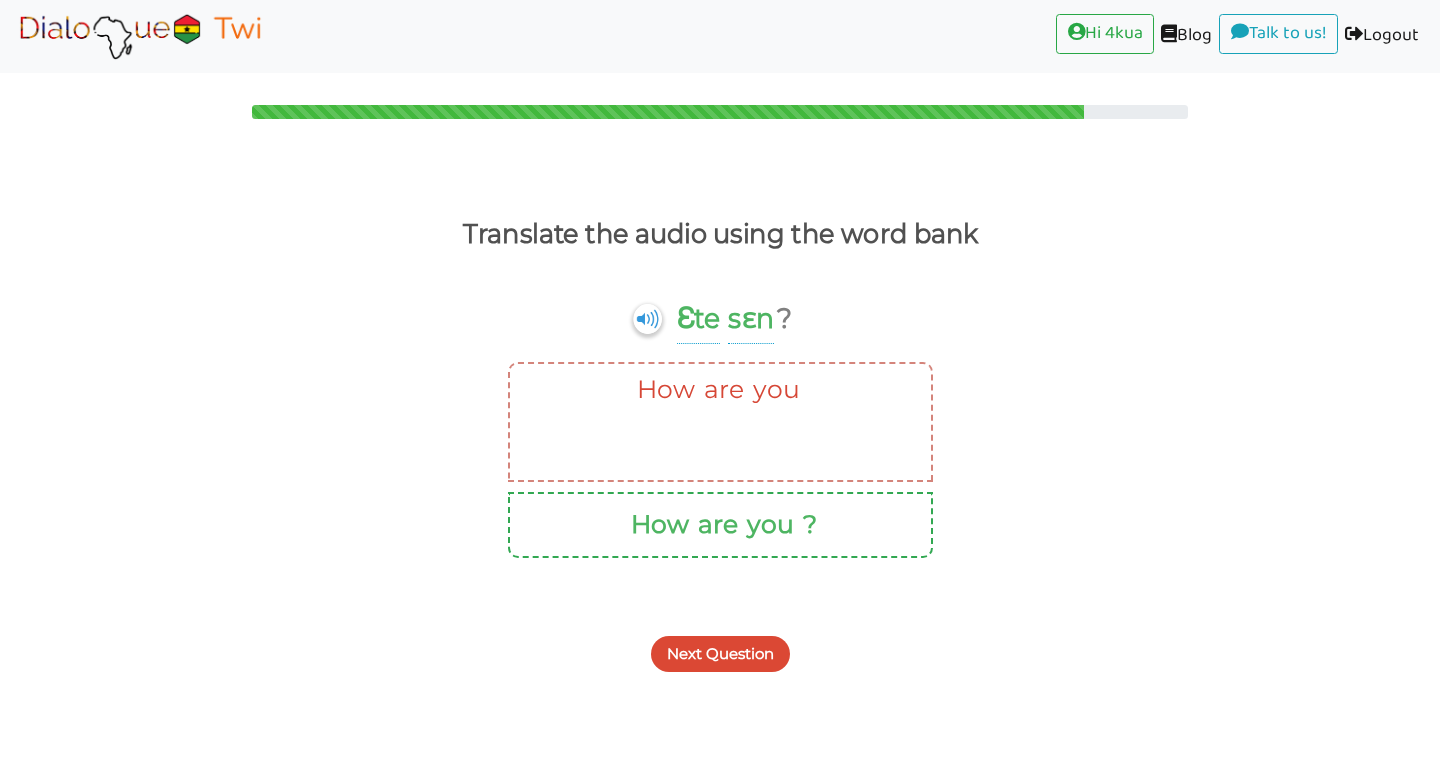 click on "How are you" at bounding box center [715, 390] 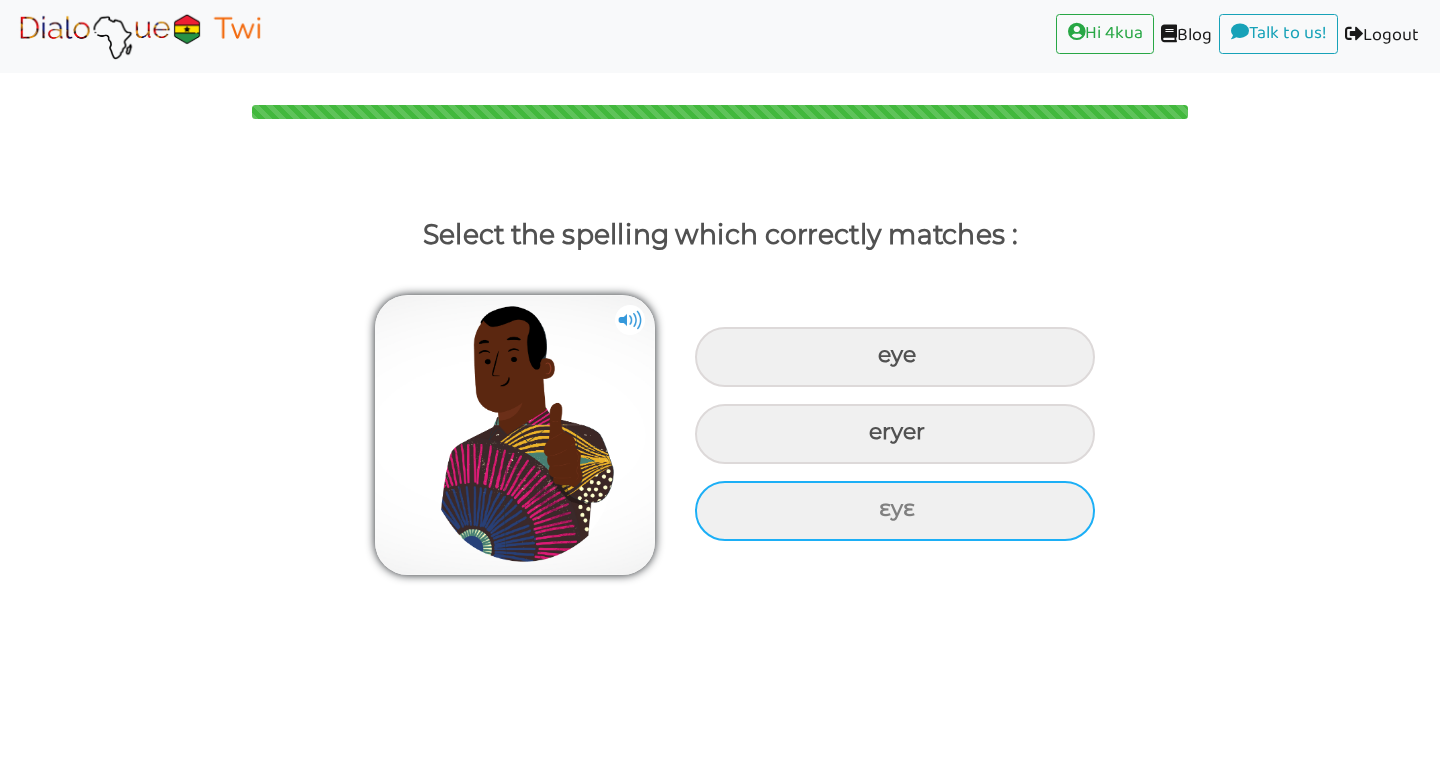click on "ɛyɛ" at bounding box center (895, 357) 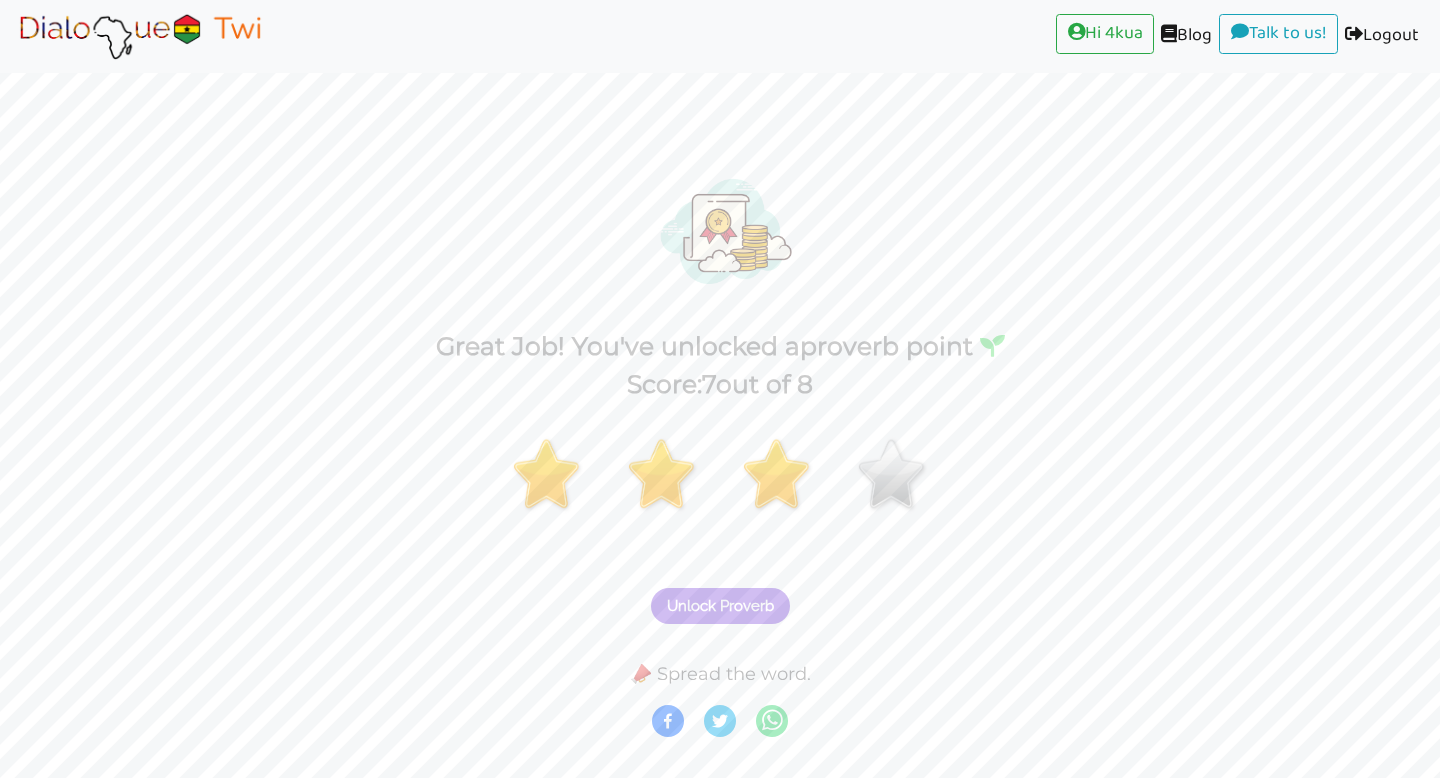 click on "Unlock Proverb" at bounding box center [720, 606] 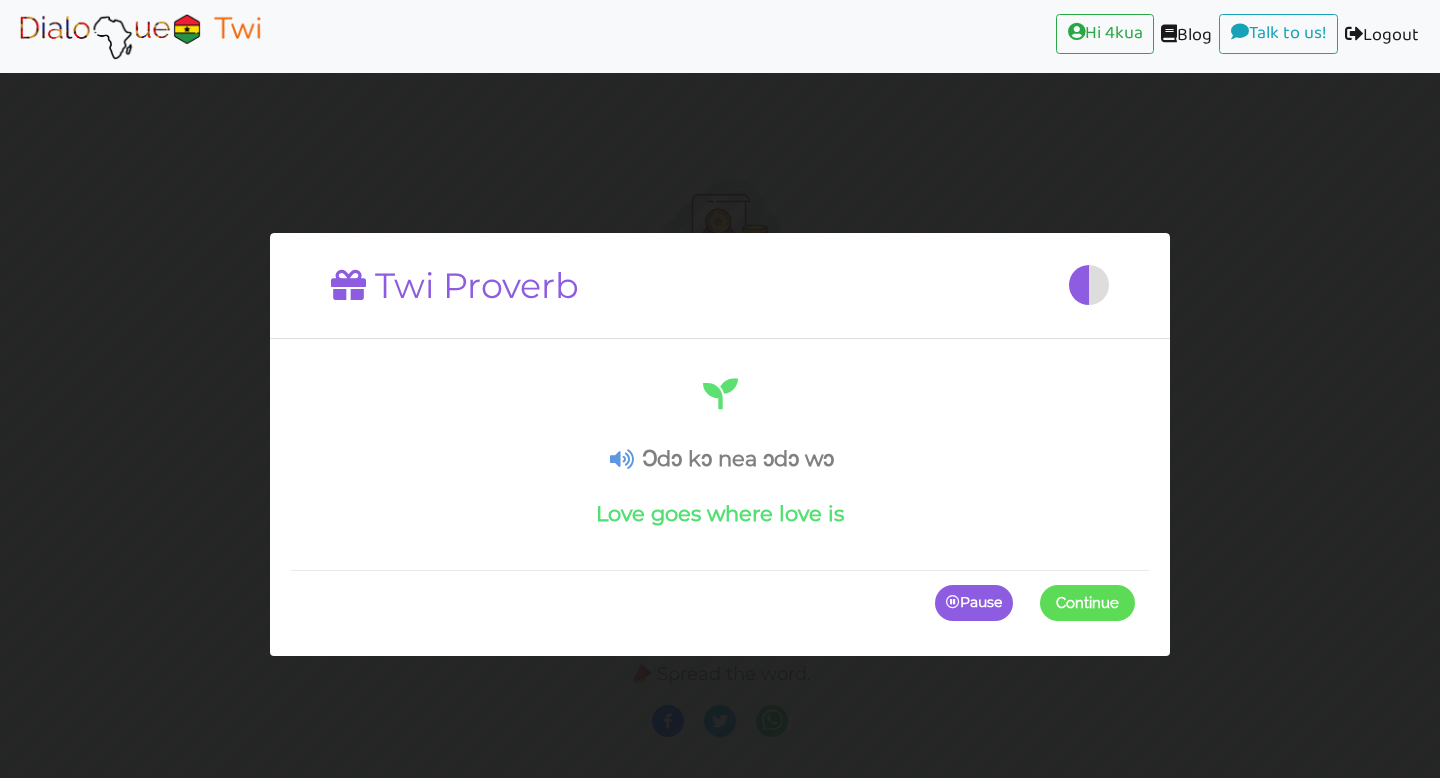 click at bounding box center [622, 459] 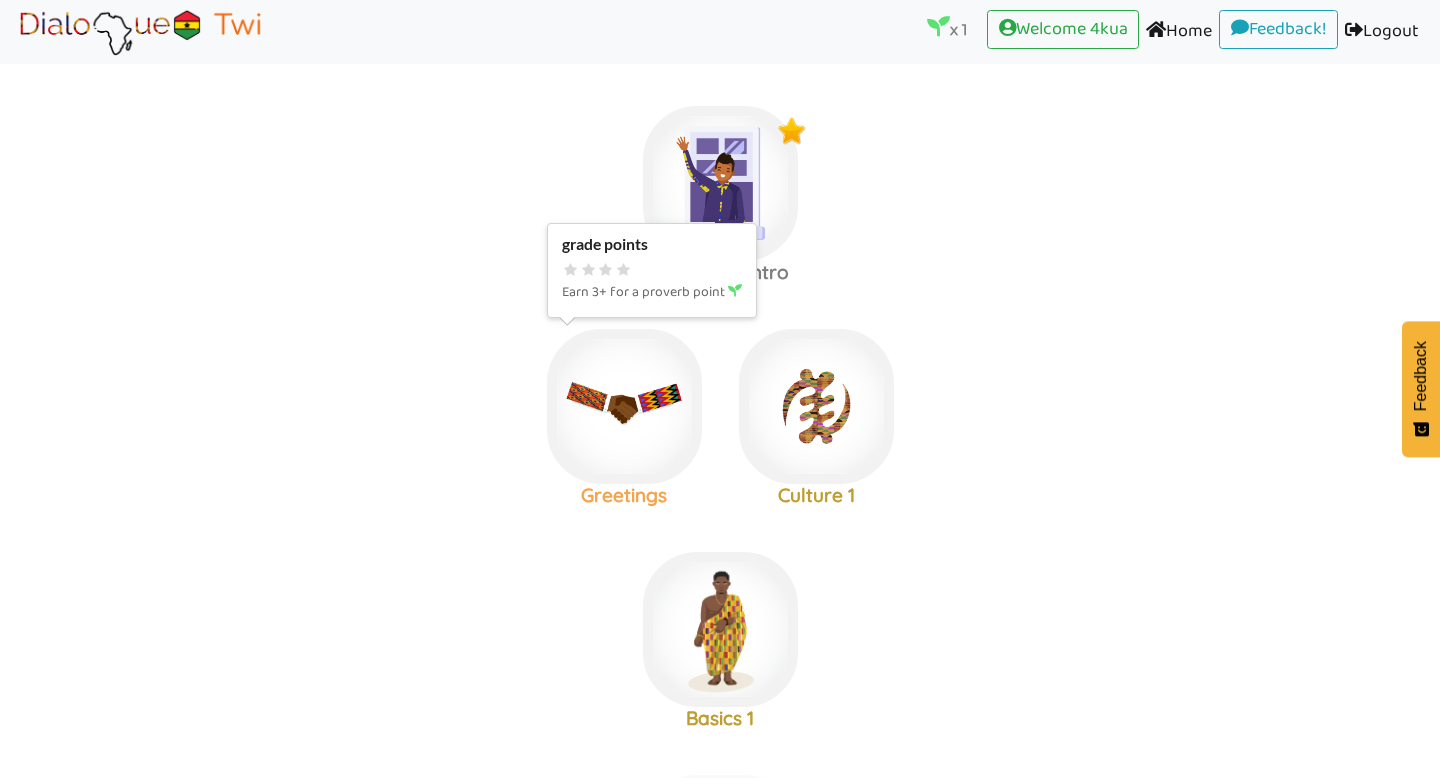 click at bounding box center (720, 183) 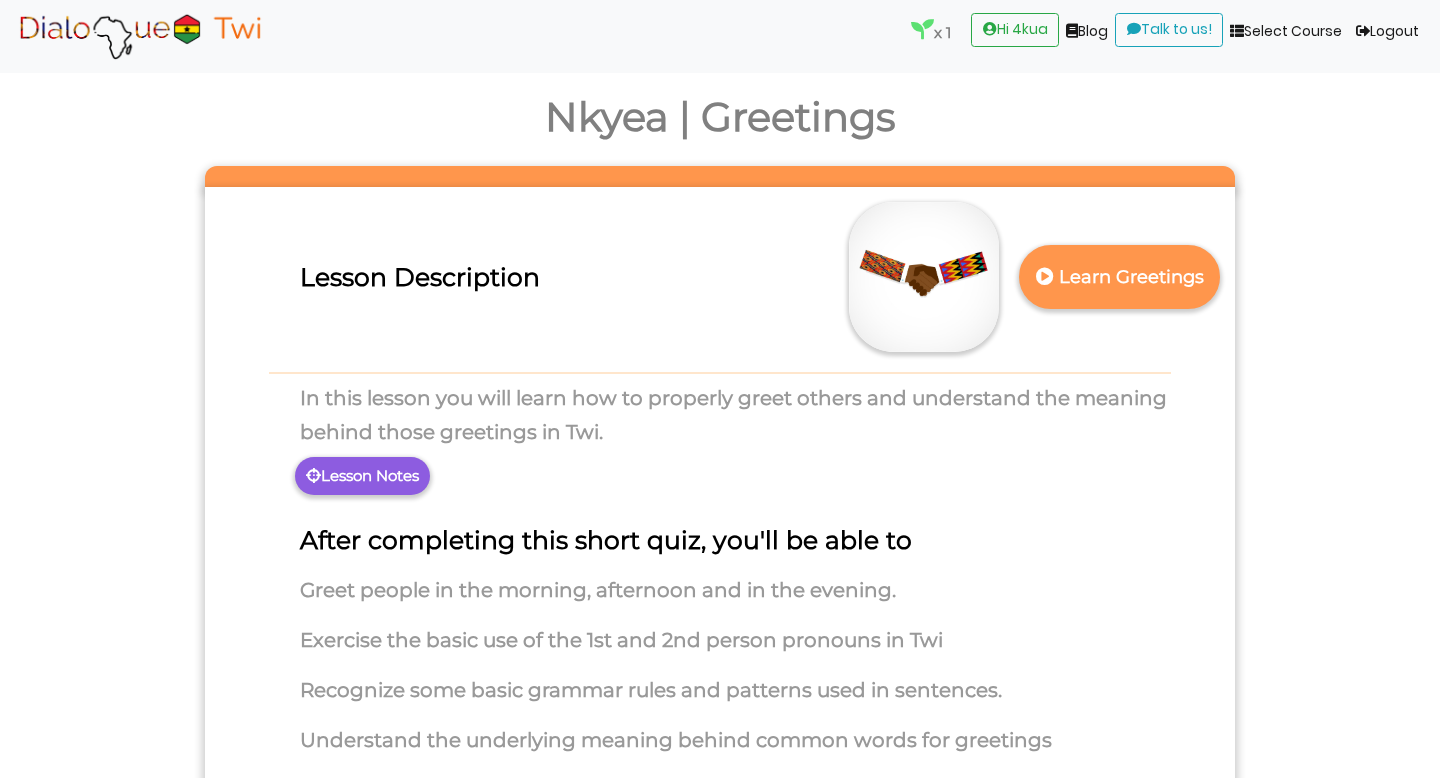 scroll, scrollTop: 44, scrollLeft: 0, axis: vertical 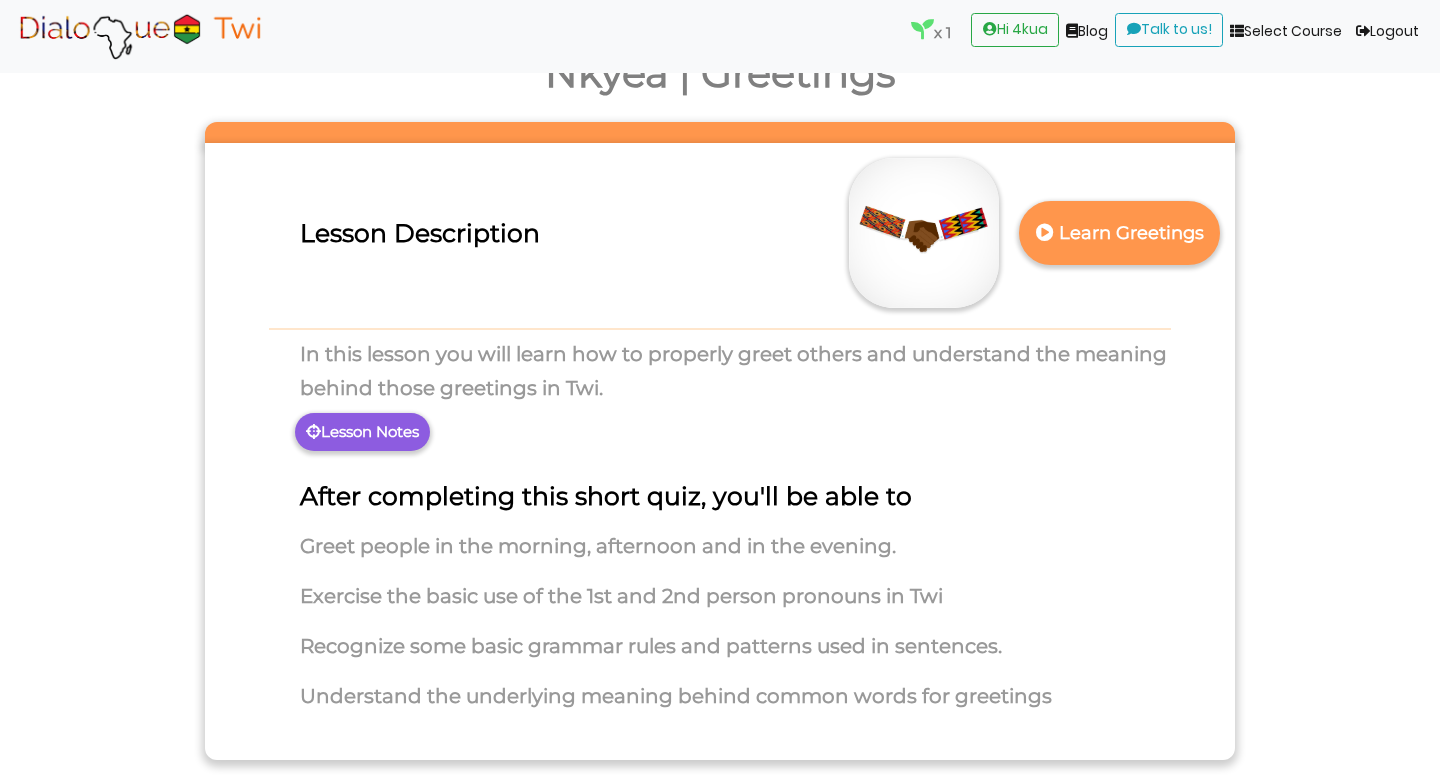 click on "Lesson Notes" at bounding box center (362, 432) 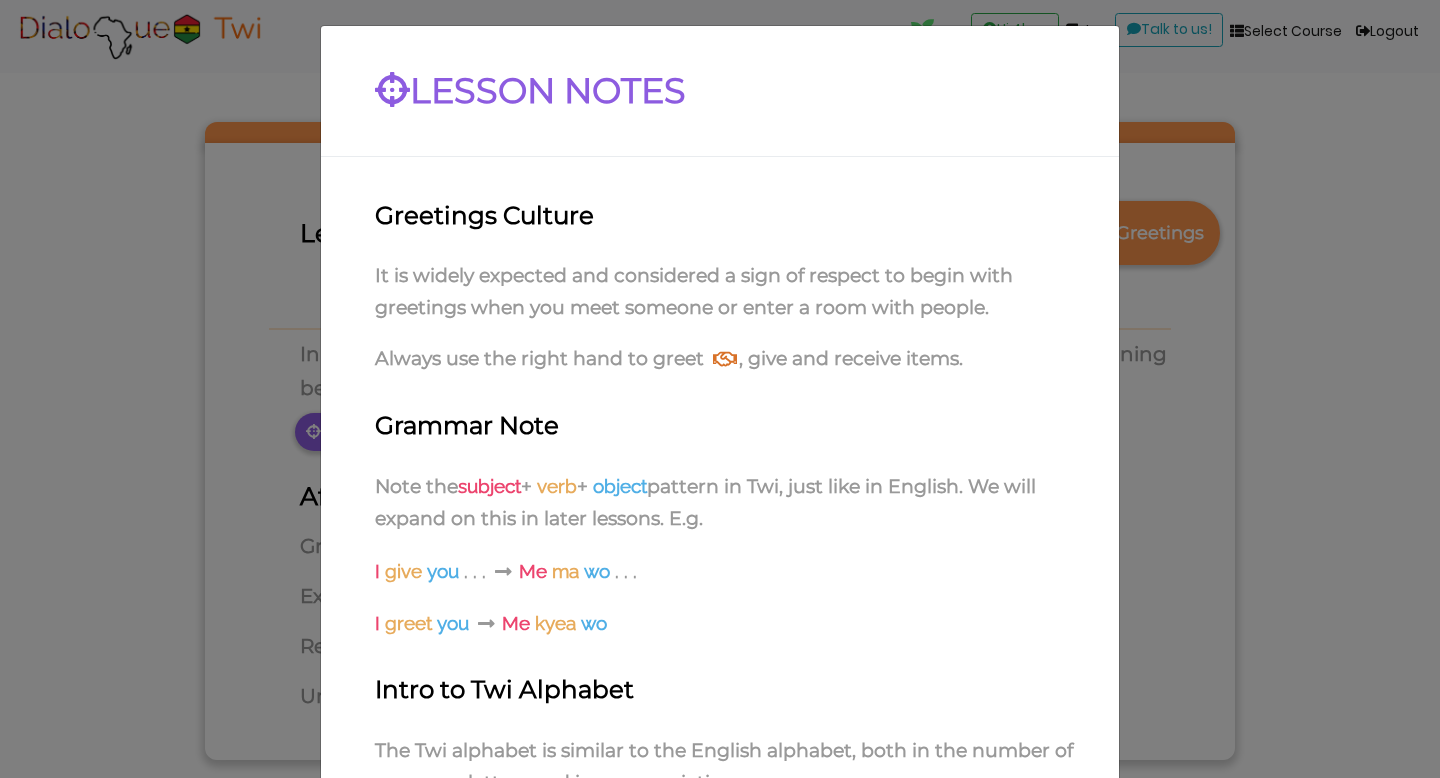 scroll, scrollTop: 262, scrollLeft: 0, axis: vertical 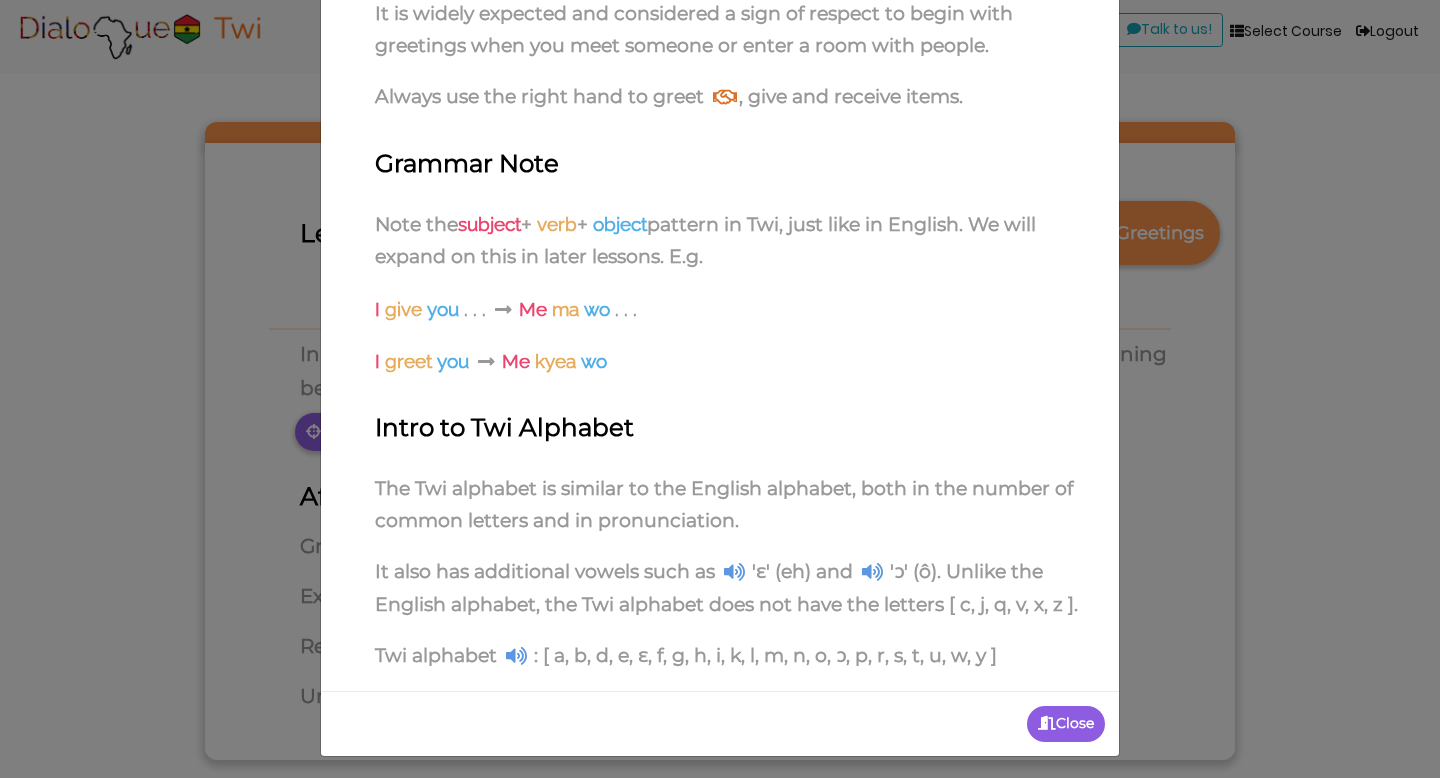 click on "Close" at bounding box center (1066, 724) 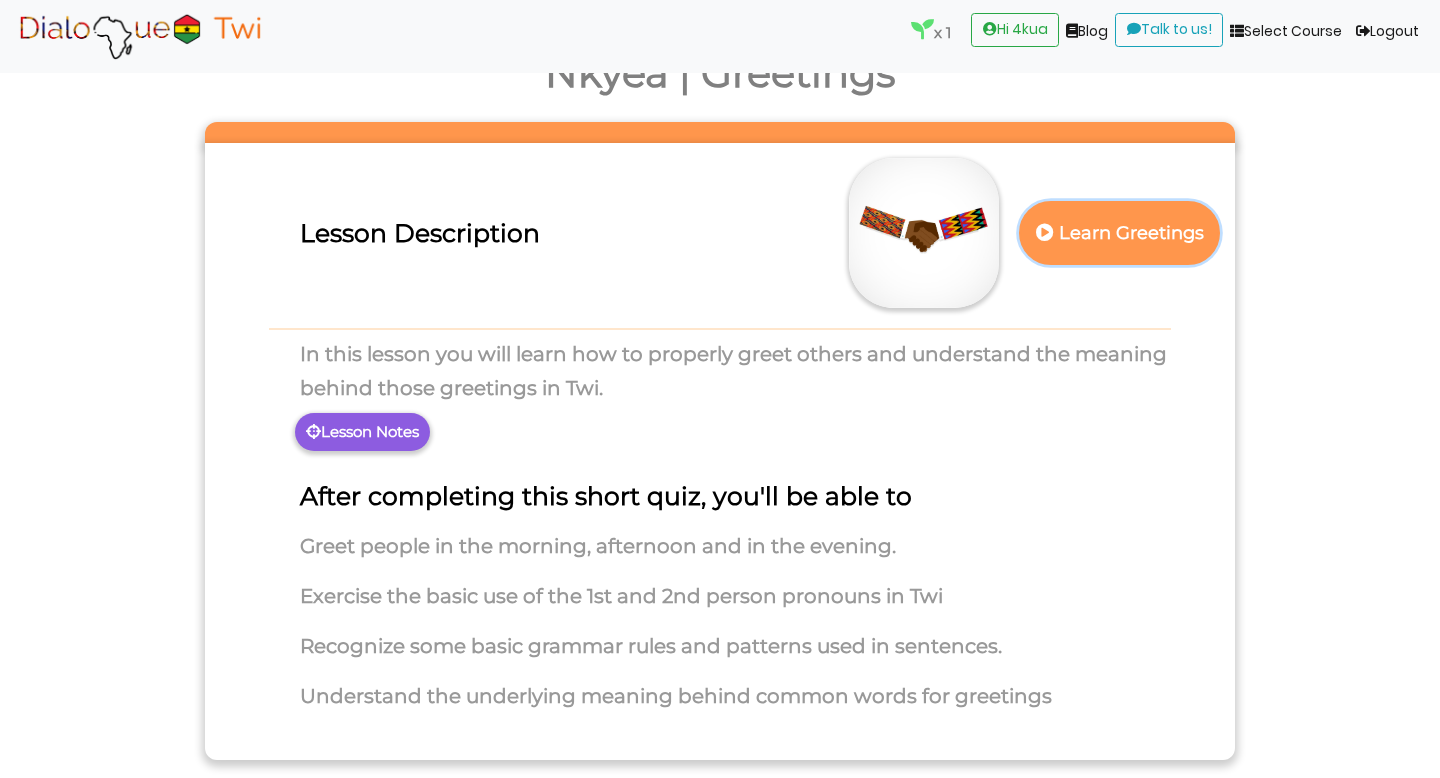 click on "Learn Greetings" at bounding box center (1120, 233) 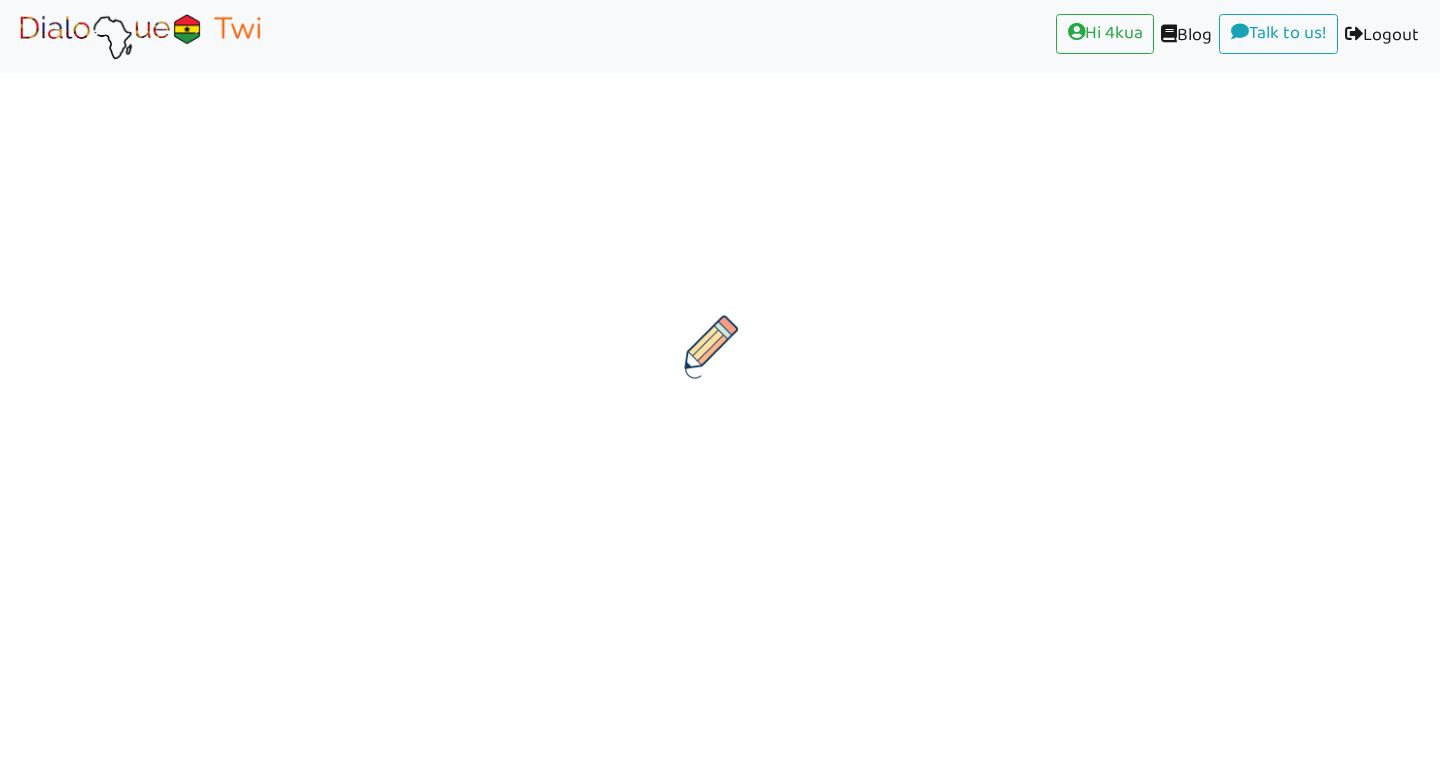 scroll, scrollTop: 0, scrollLeft: 0, axis: both 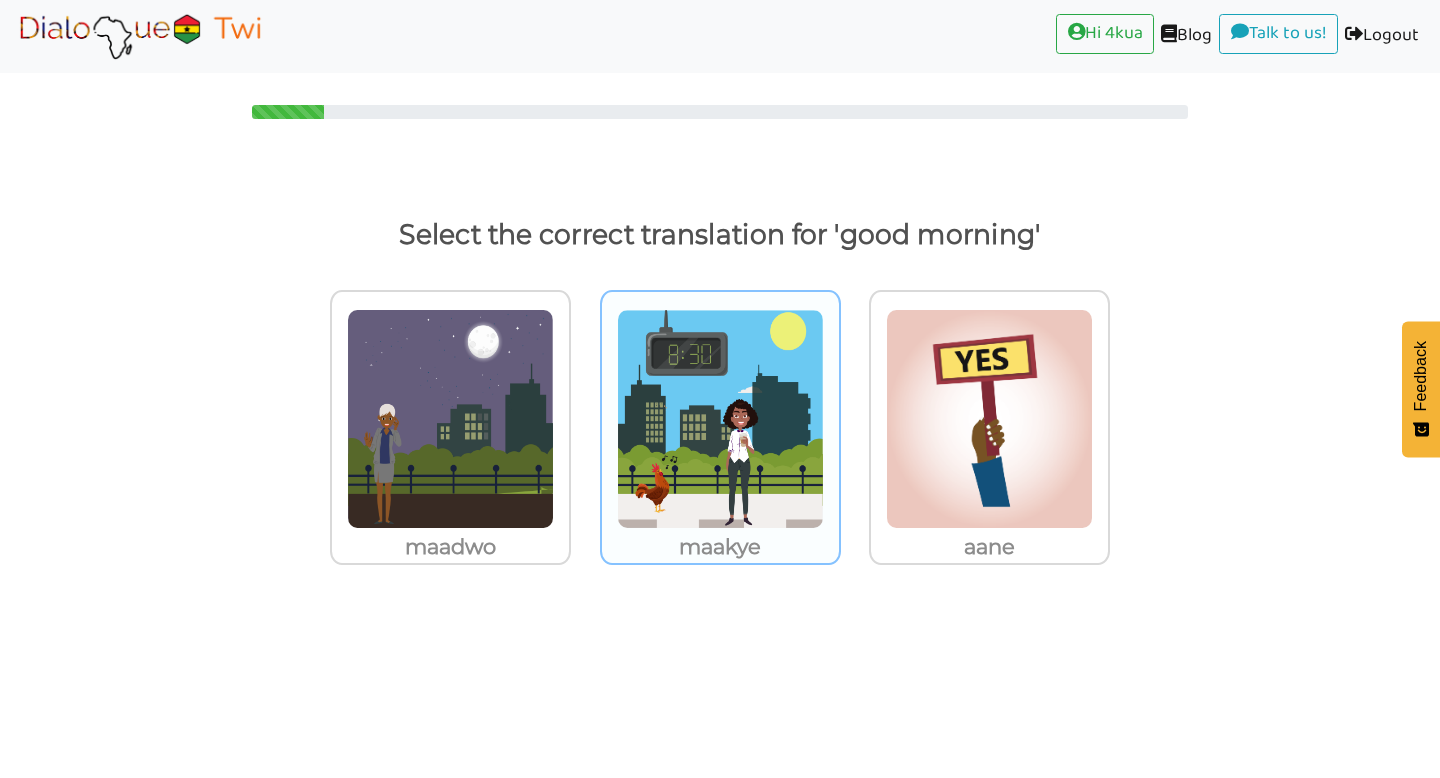 click at bounding box center (450, 419) 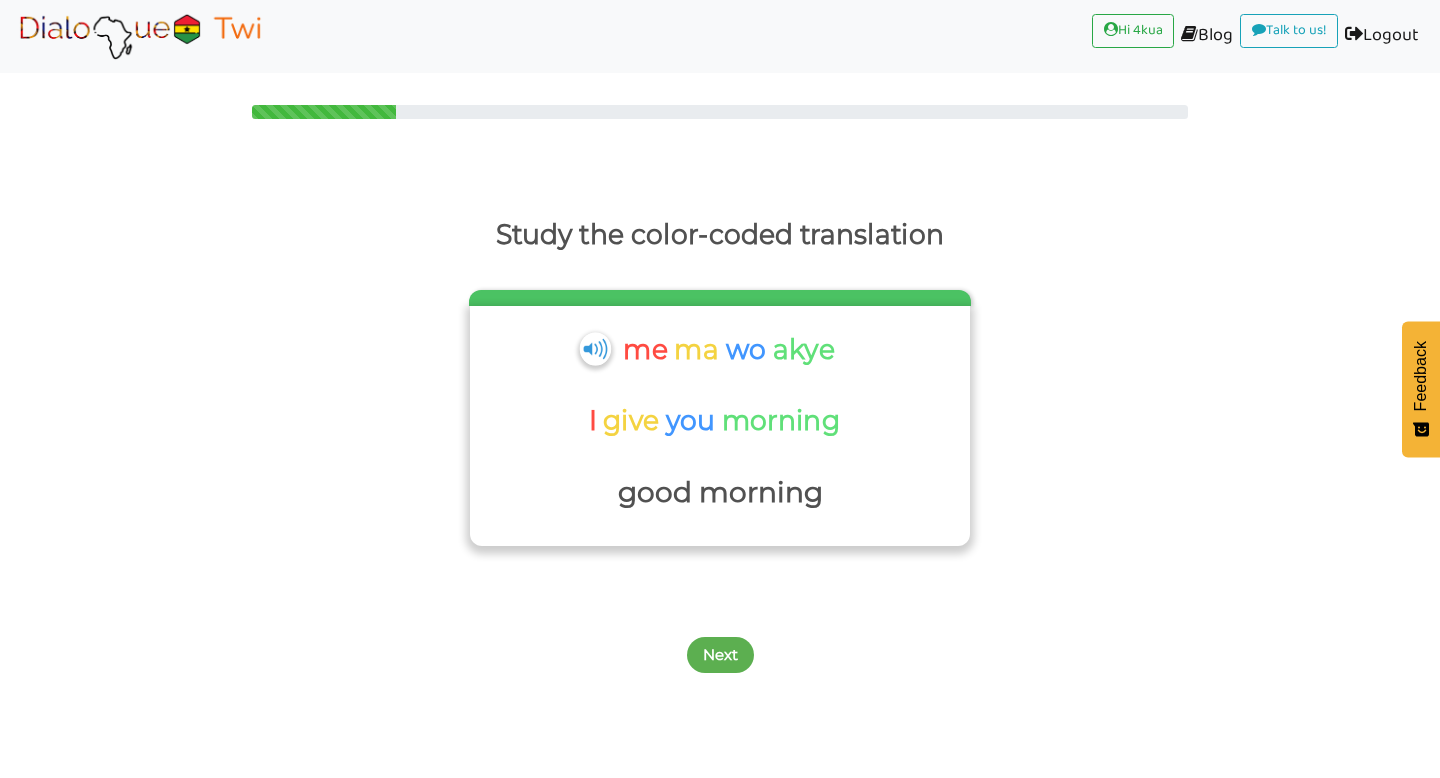 click at bounding box center (594, 348) 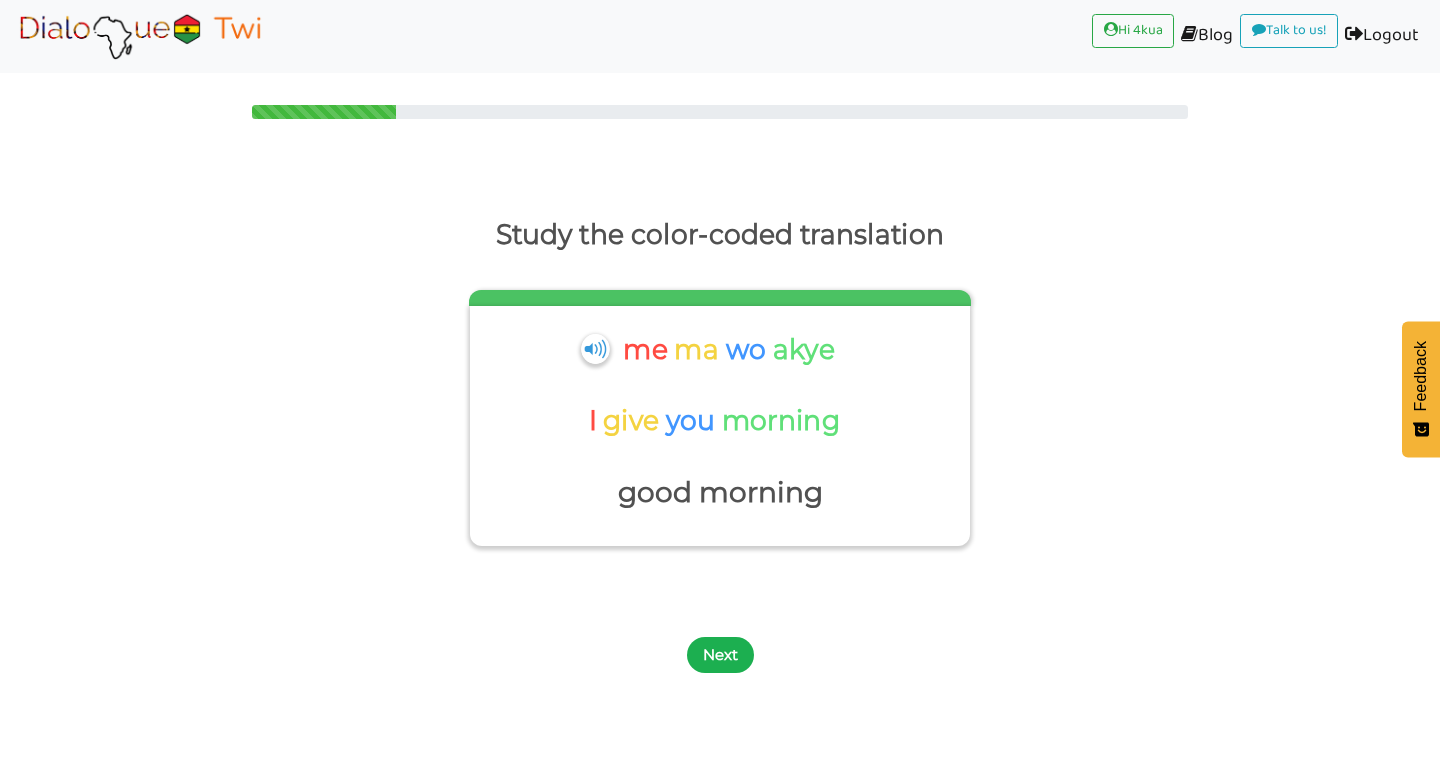click on "Next" at bounding box center (720, 655) 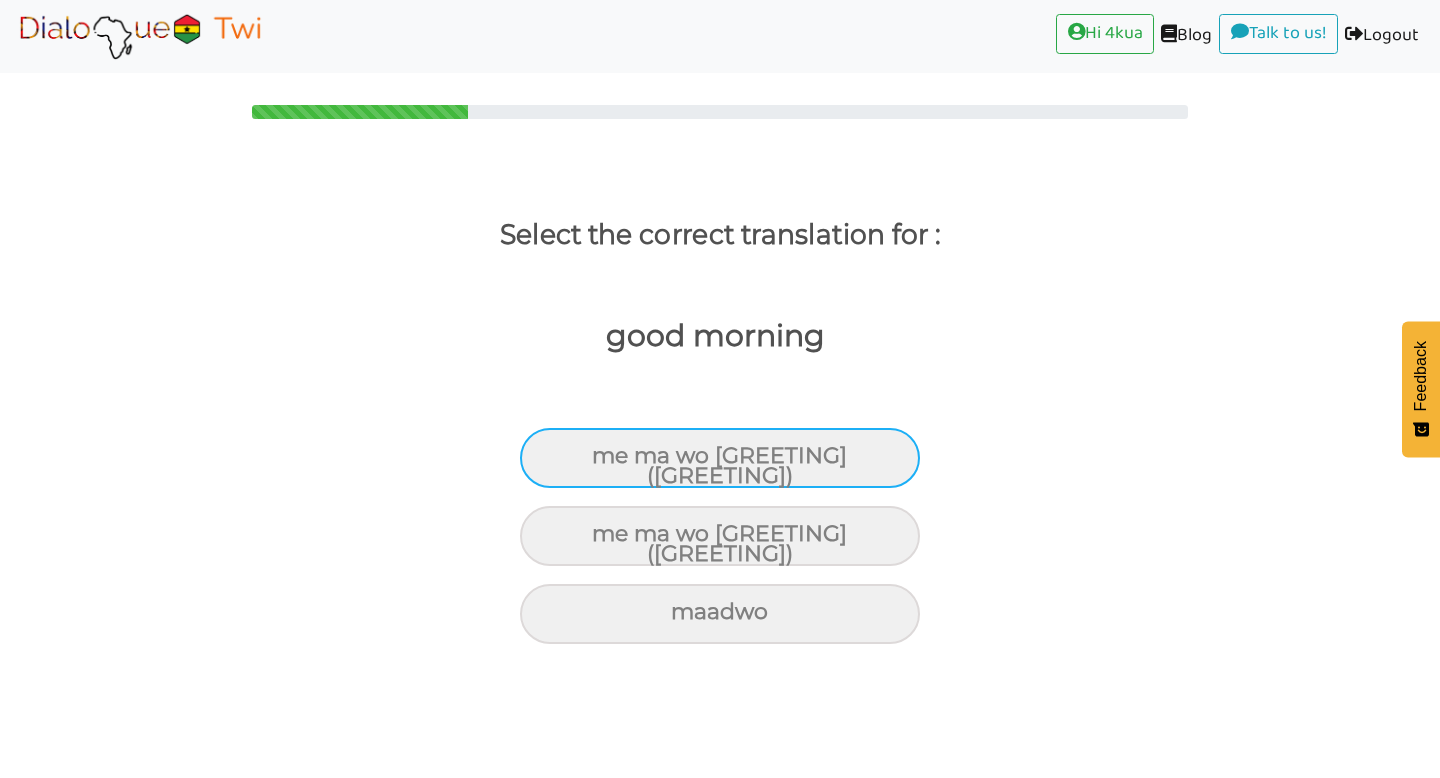 click on "me ma wo [GREETING] ([GREETING])" at bounding box center (720, 458) 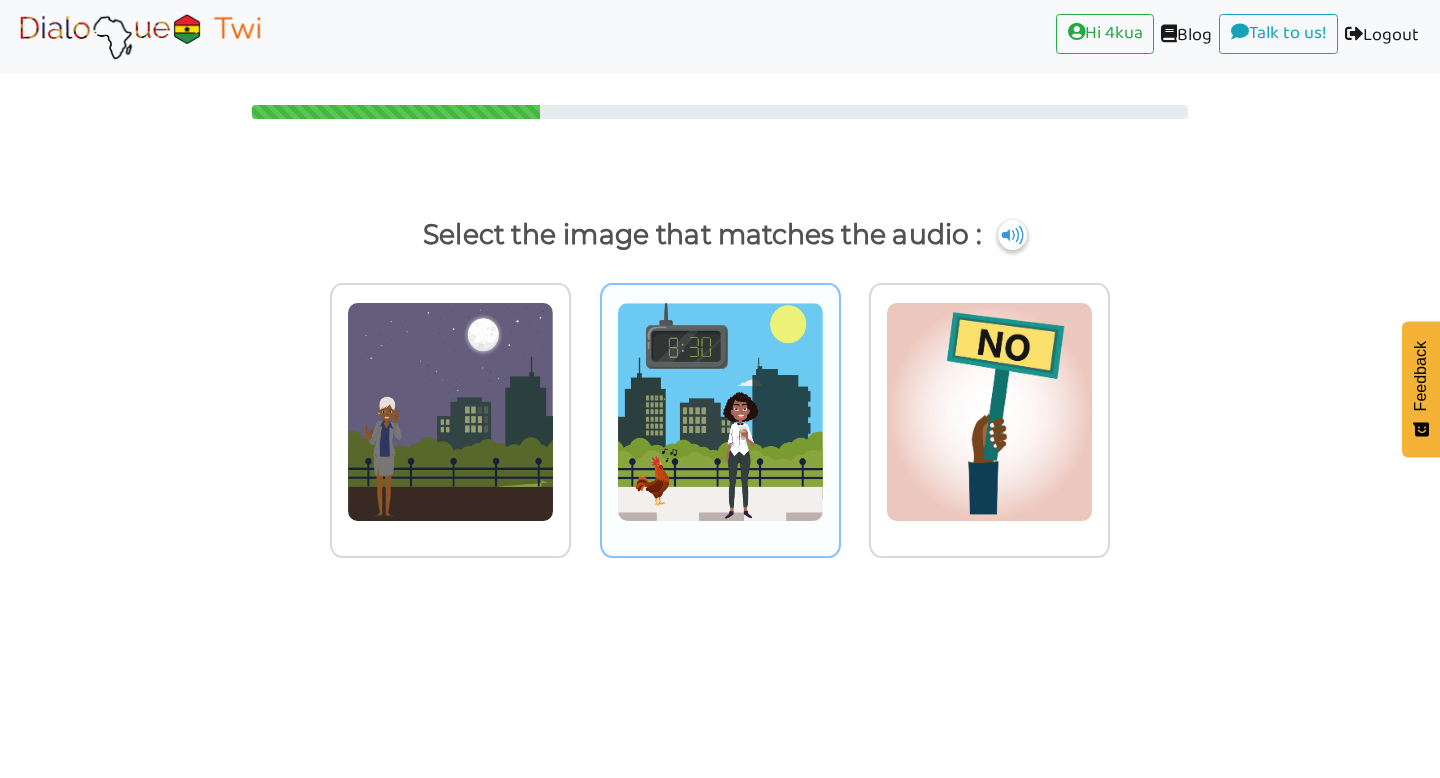 click at bounding box center [450, 412] 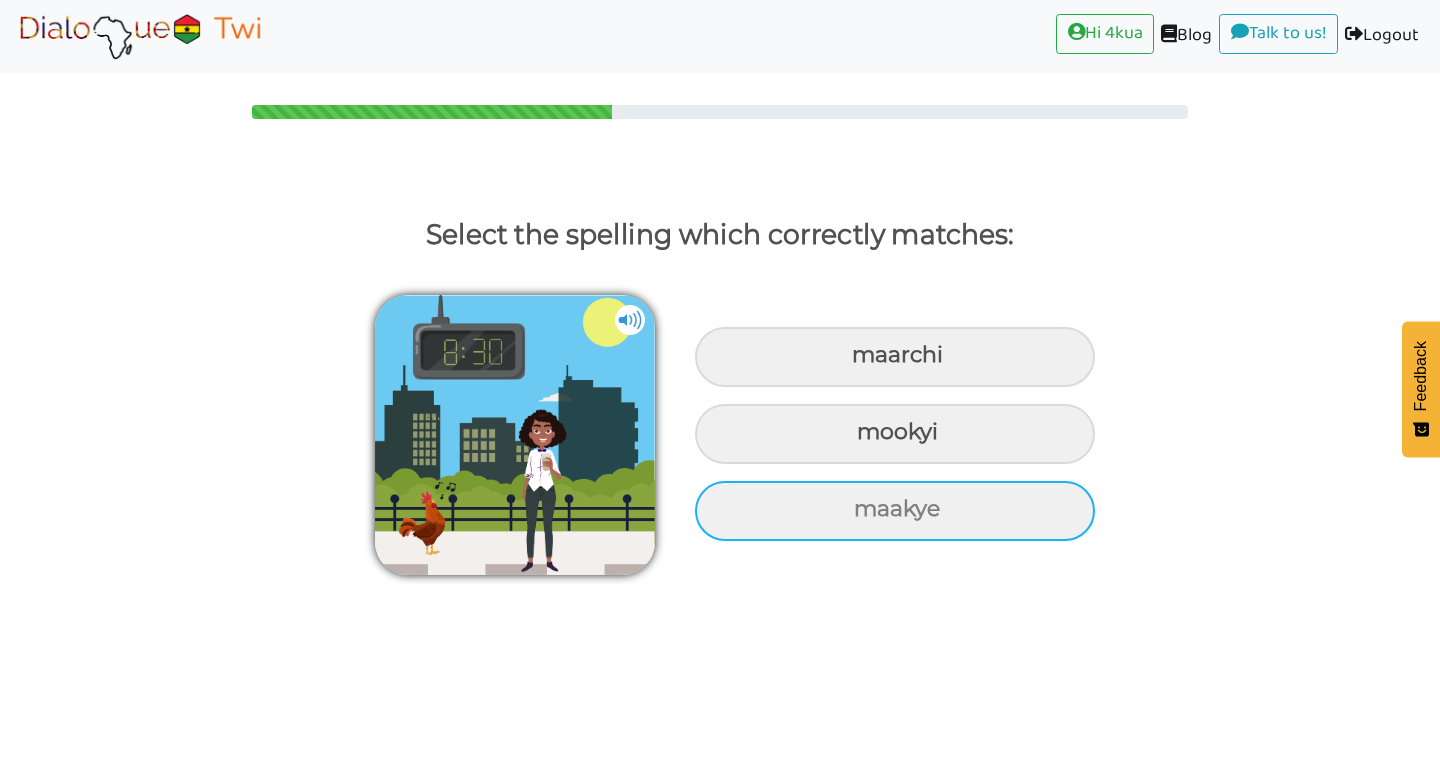 click on "maakye" at bounding box center [895, 357] 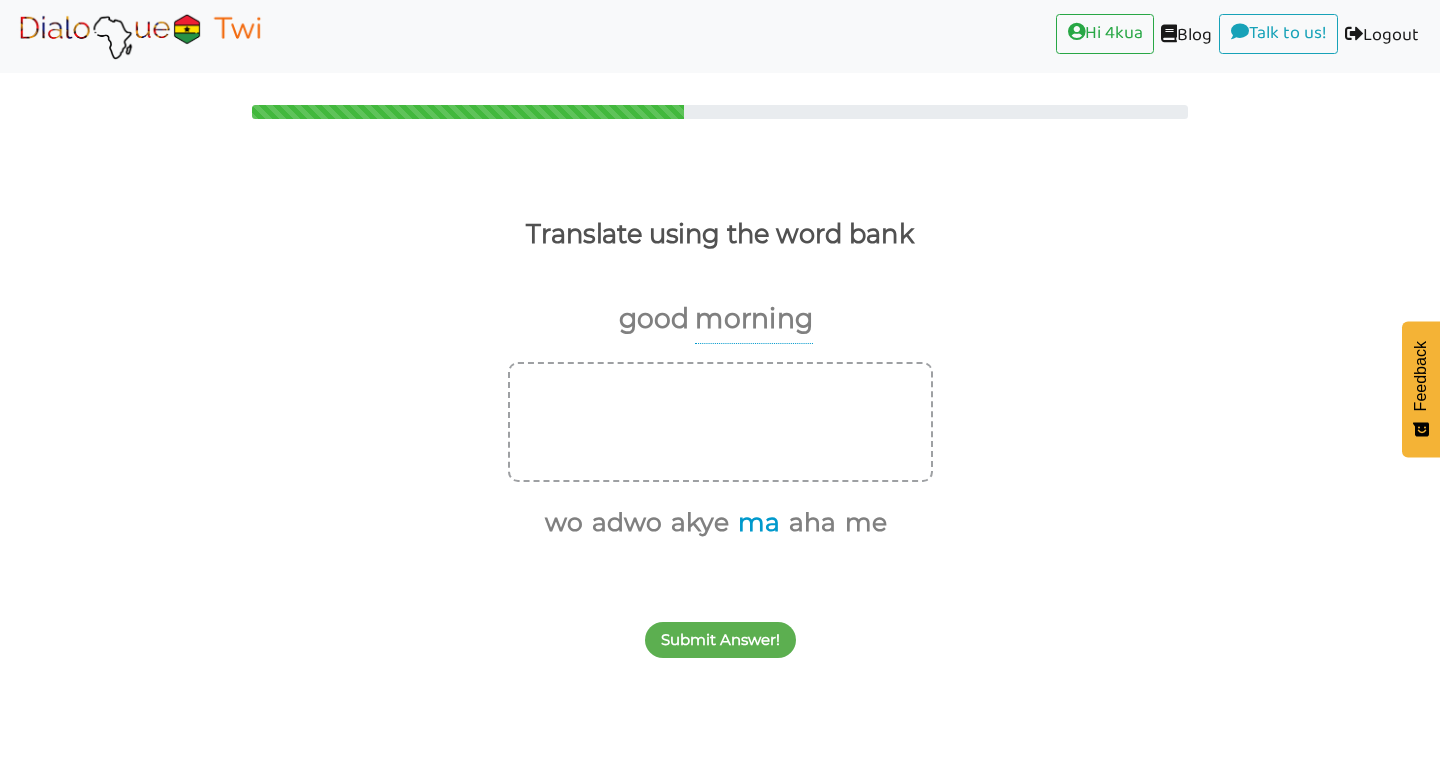 click on "ma" at bounding box center [755, 523] 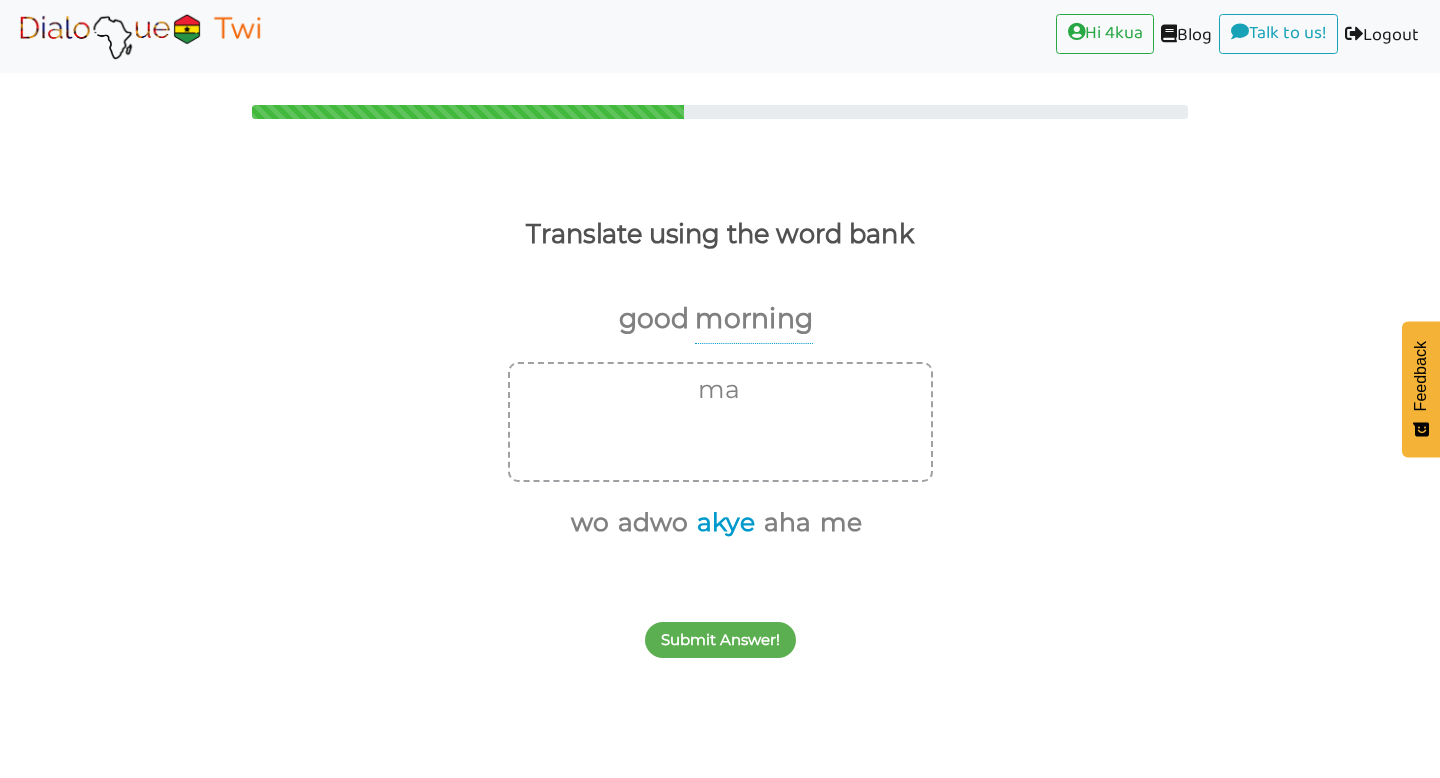 click on "akye" at bounding box center [722, 523] 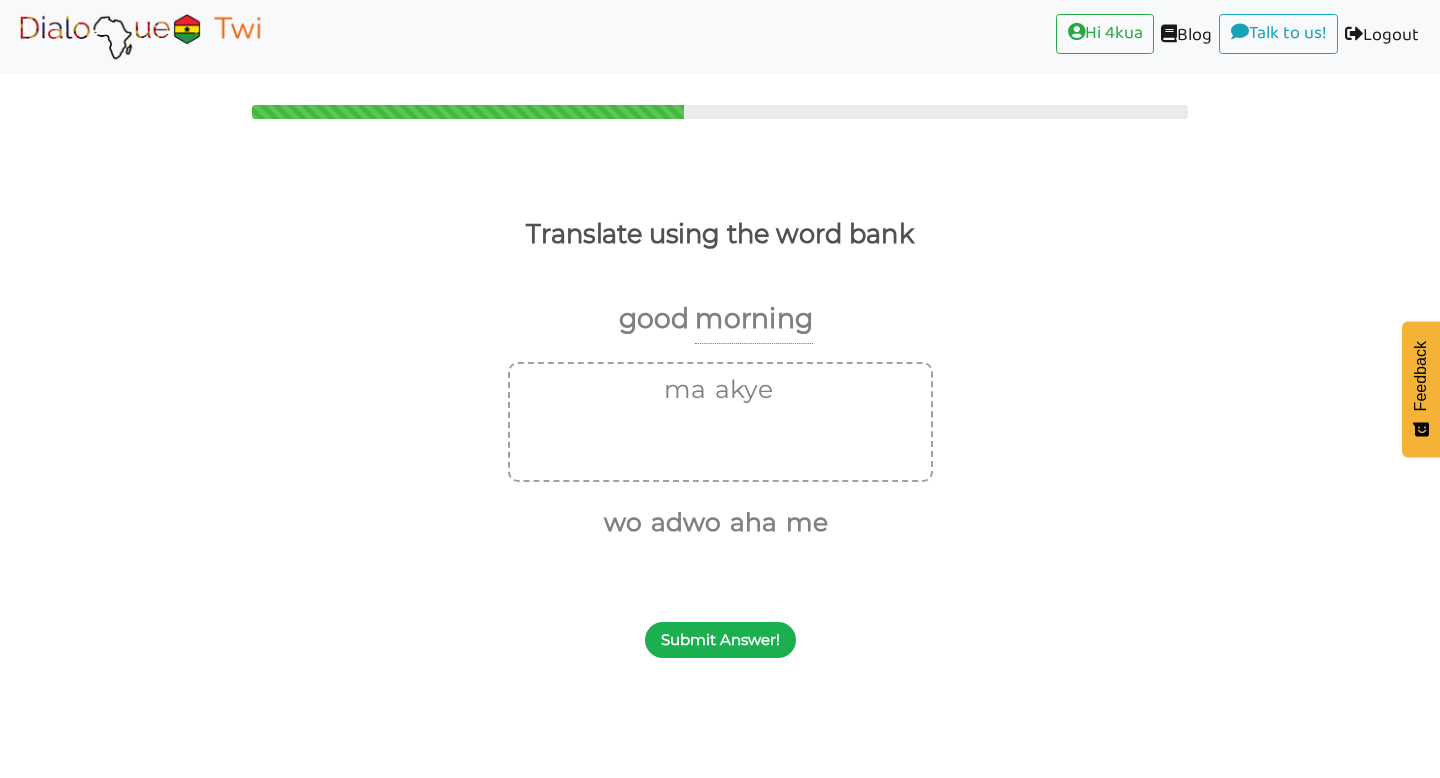 click on "Submit Answer!" at bounding box center (720, 640) 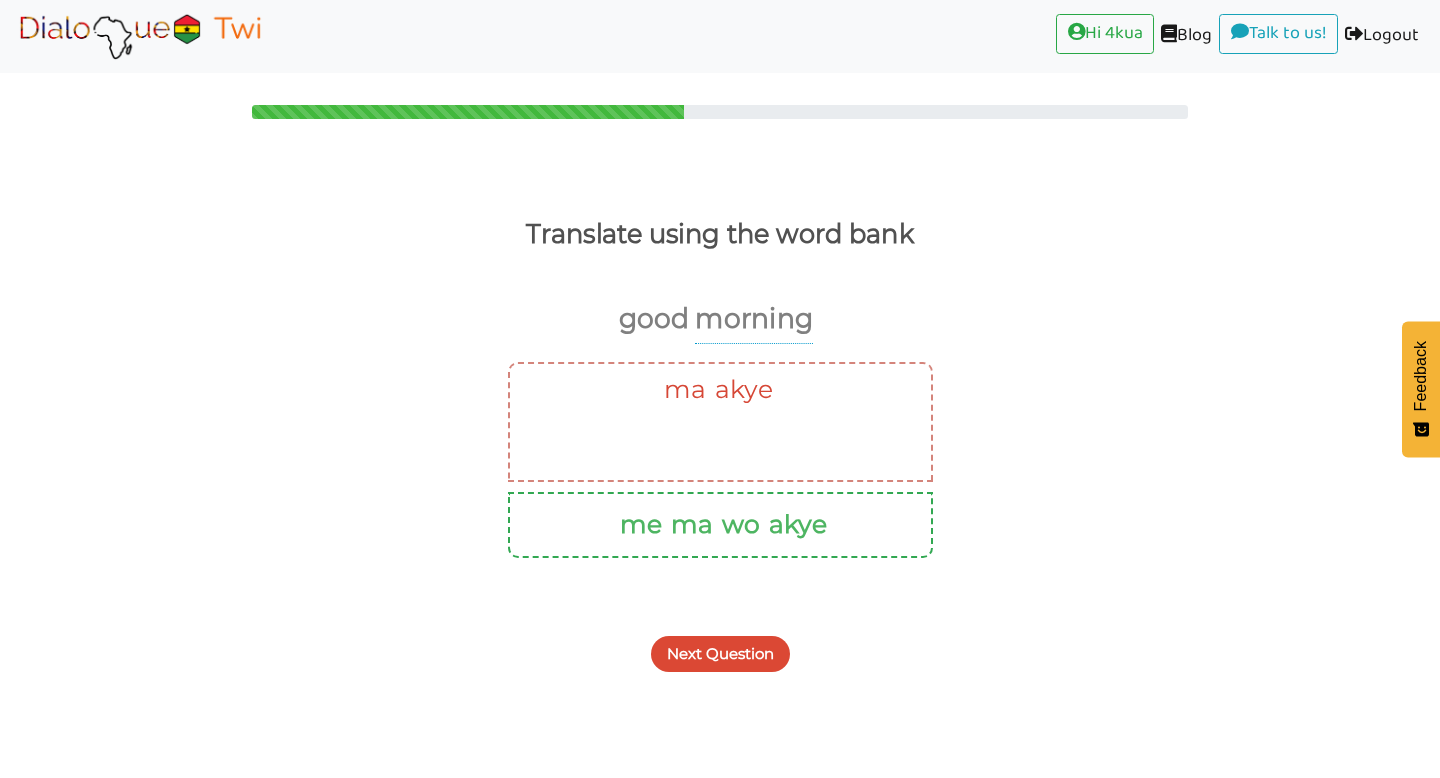 click on "Next Question" at bounding box center (720, 654) 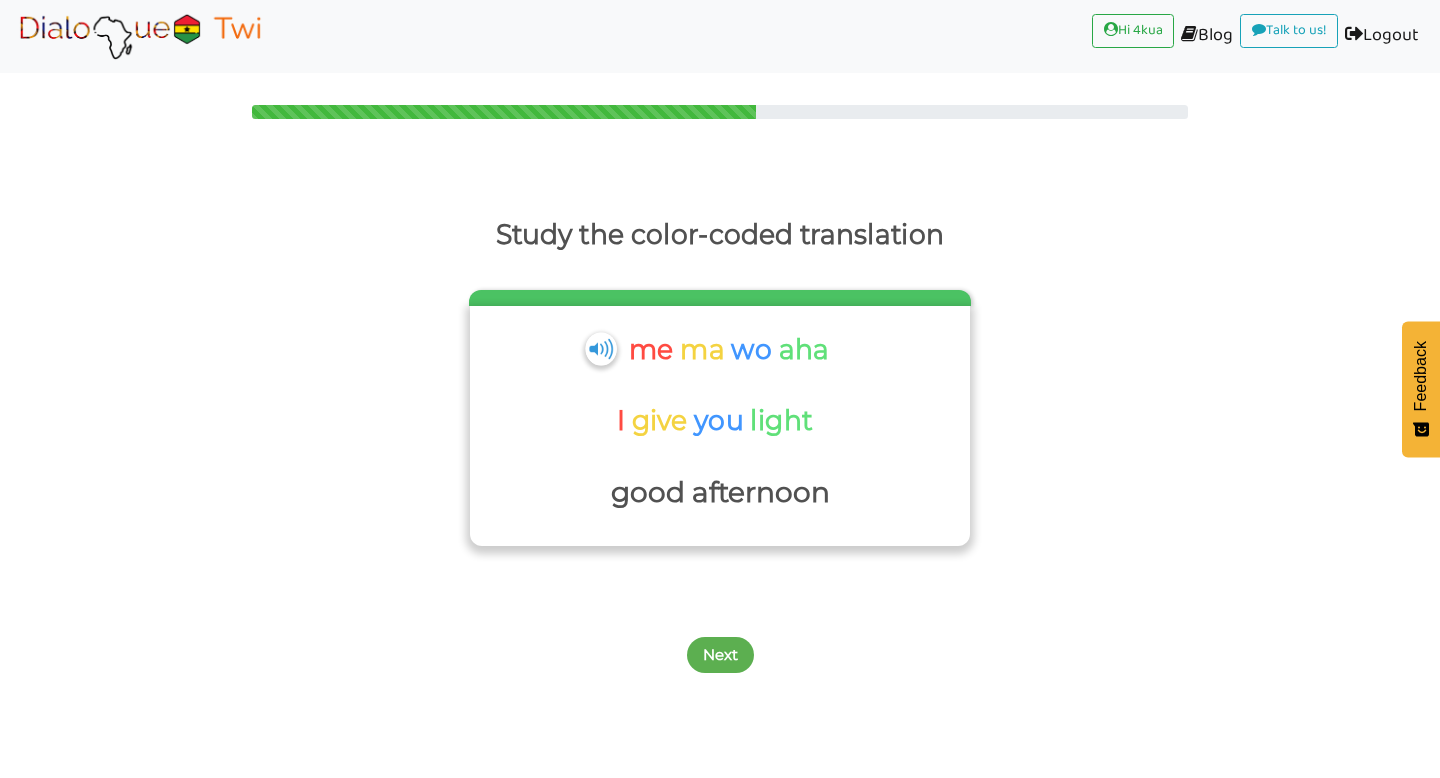 click at bounding box center [600, 348] 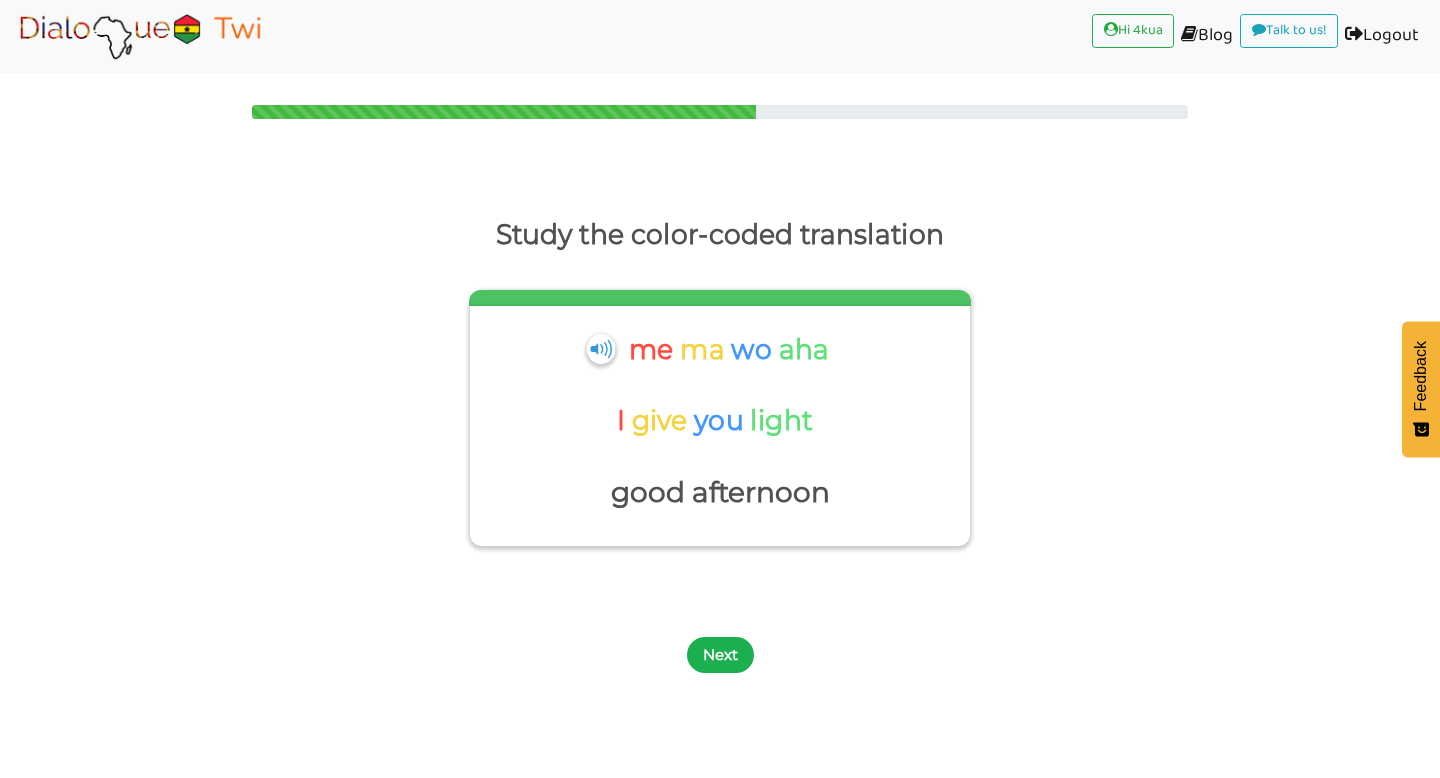 click on "Next" at bounding box center [720, 655] 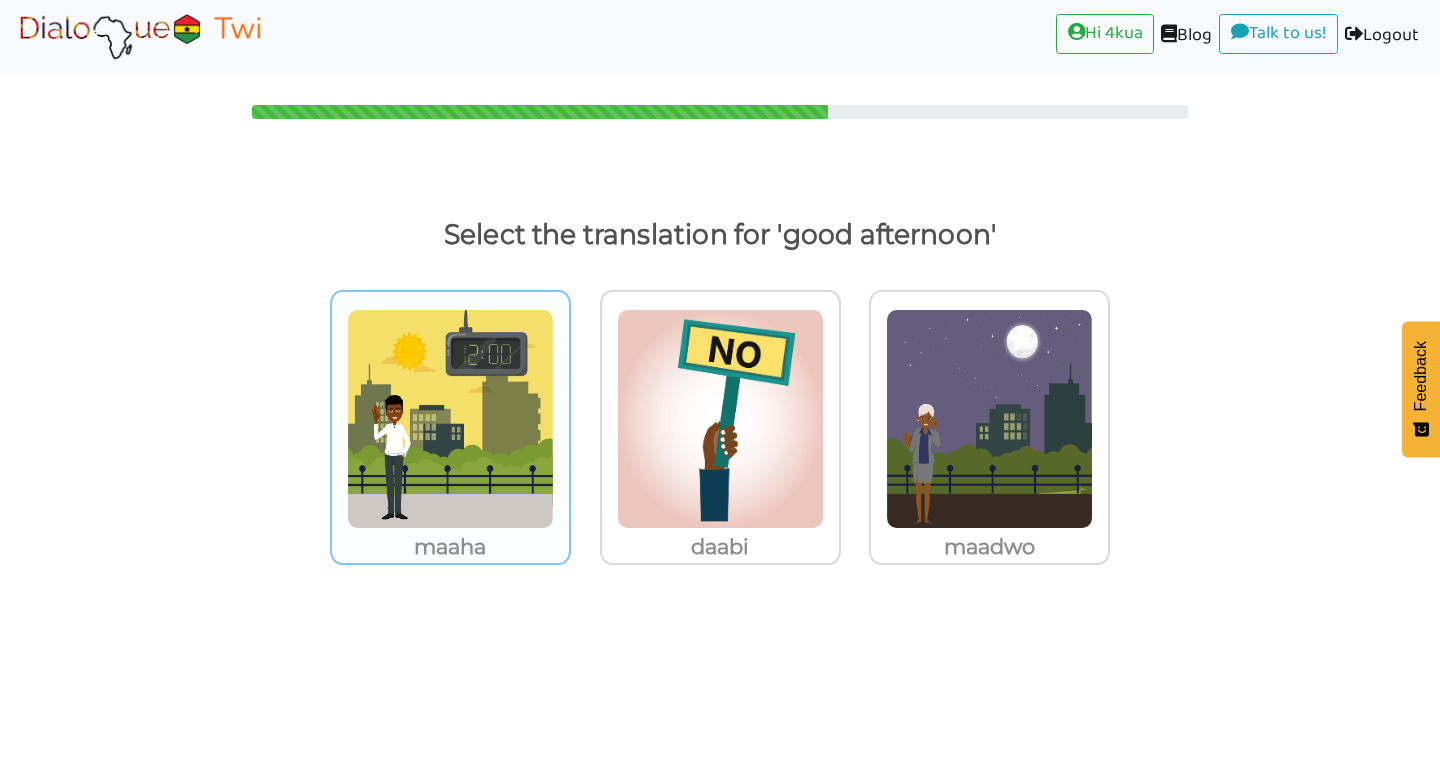 click at bounding box center [450, 419] 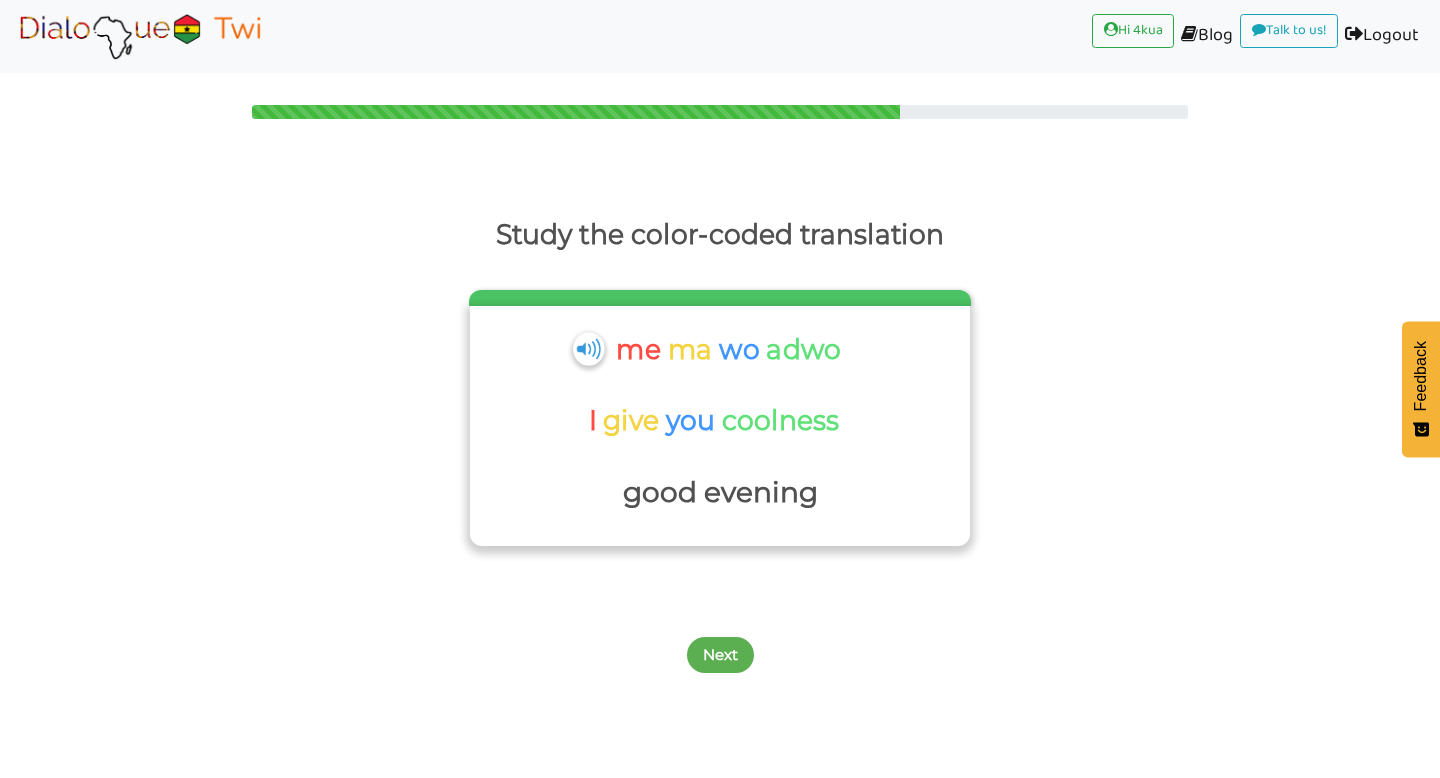 click at bounding box center [588, 348] 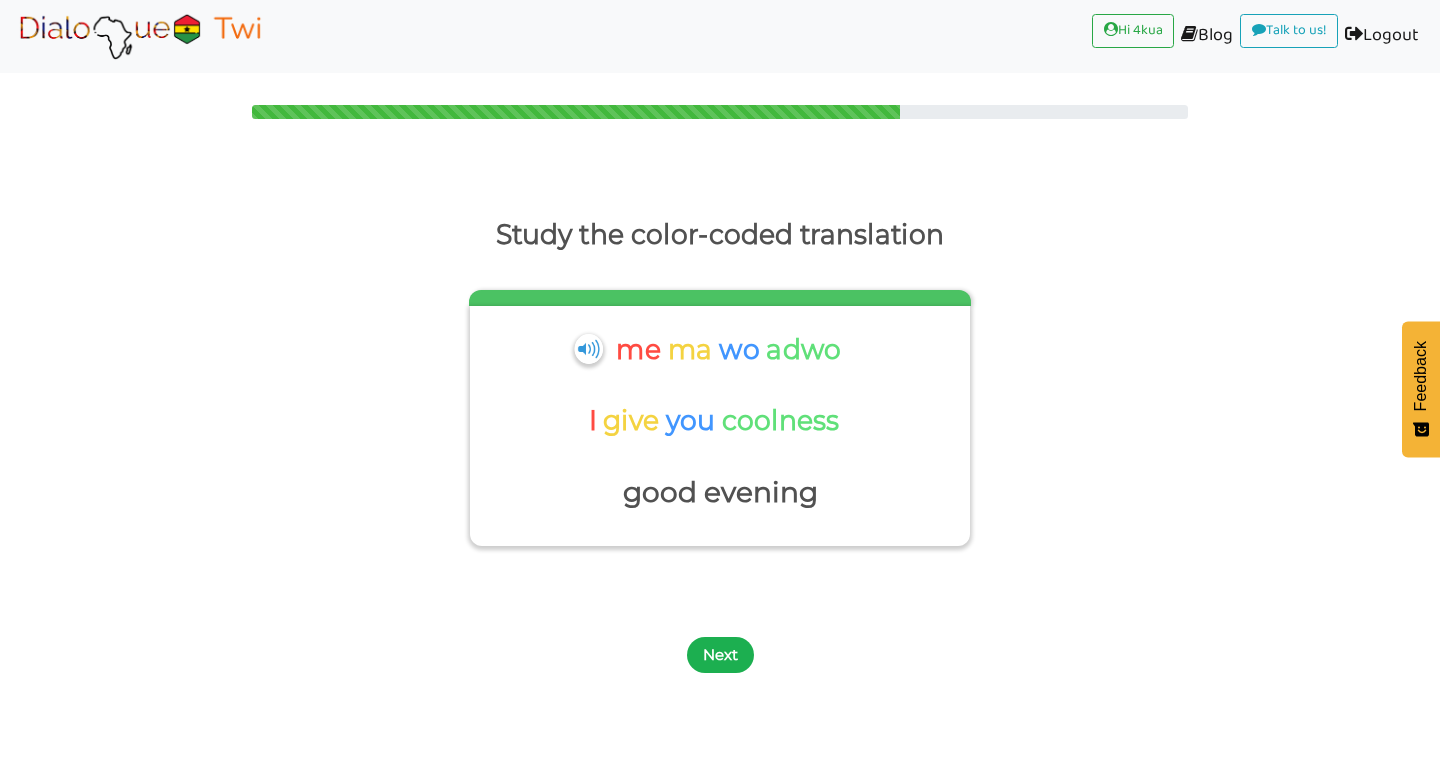 click on "Next" at bounding box center (720, 655) 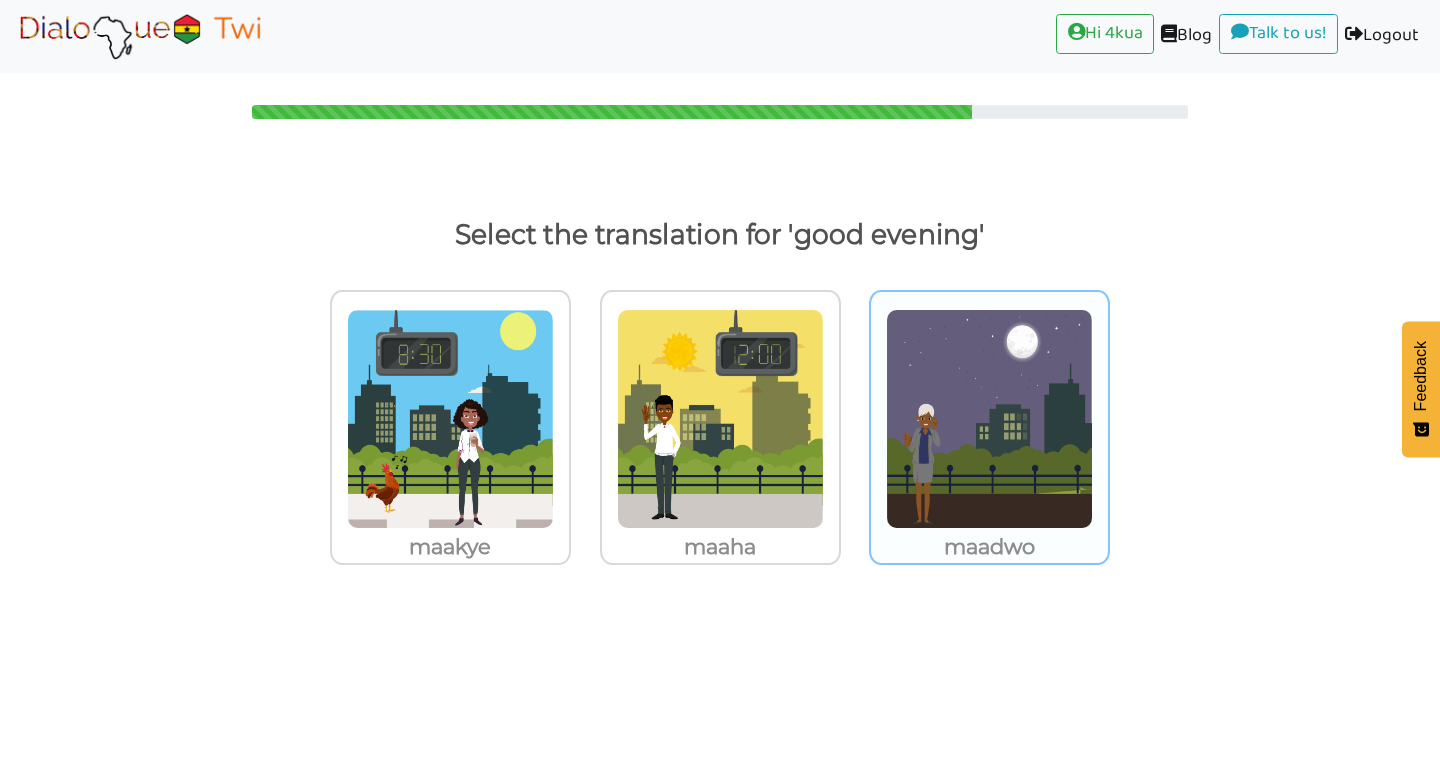 click at bounding box center (450, 419) 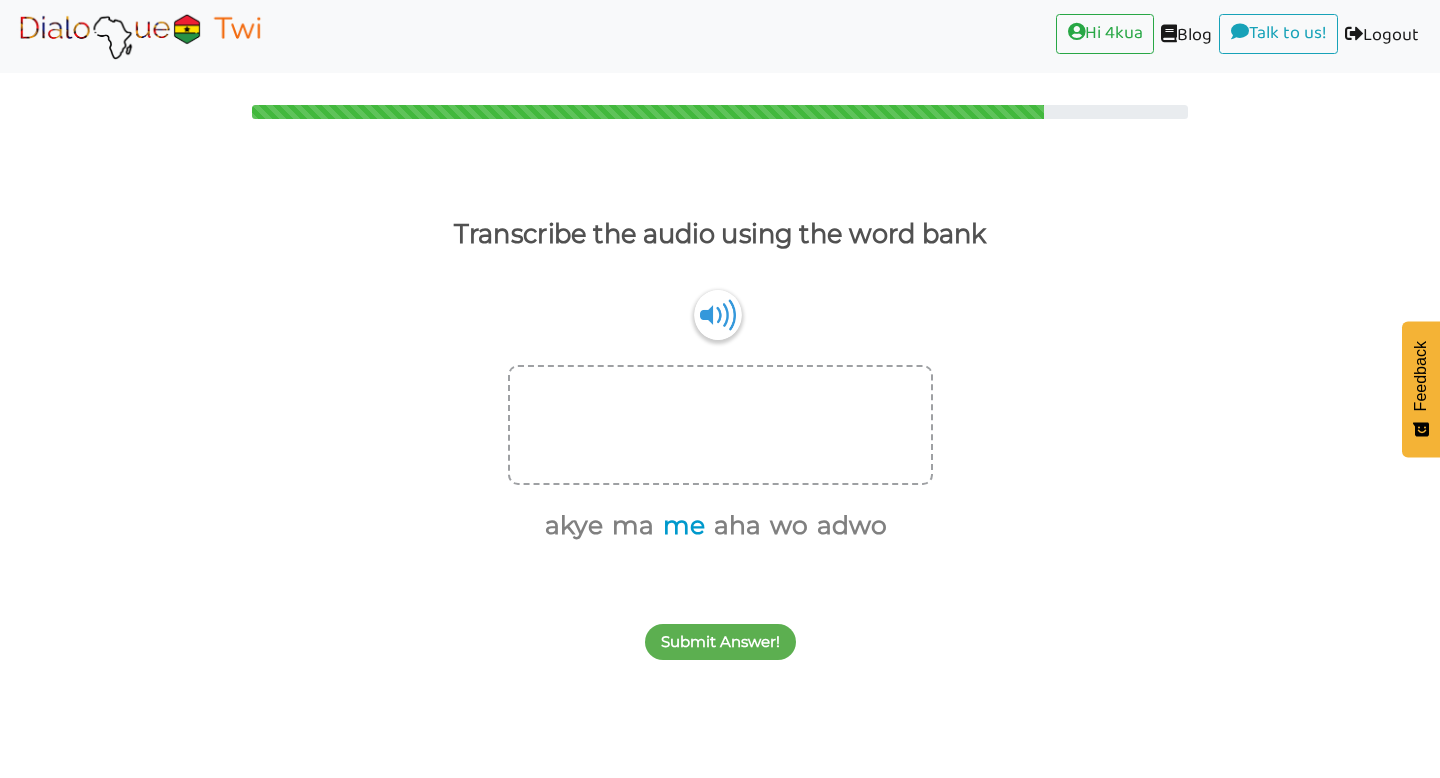 click on "me" at bounding box center (680, 526) 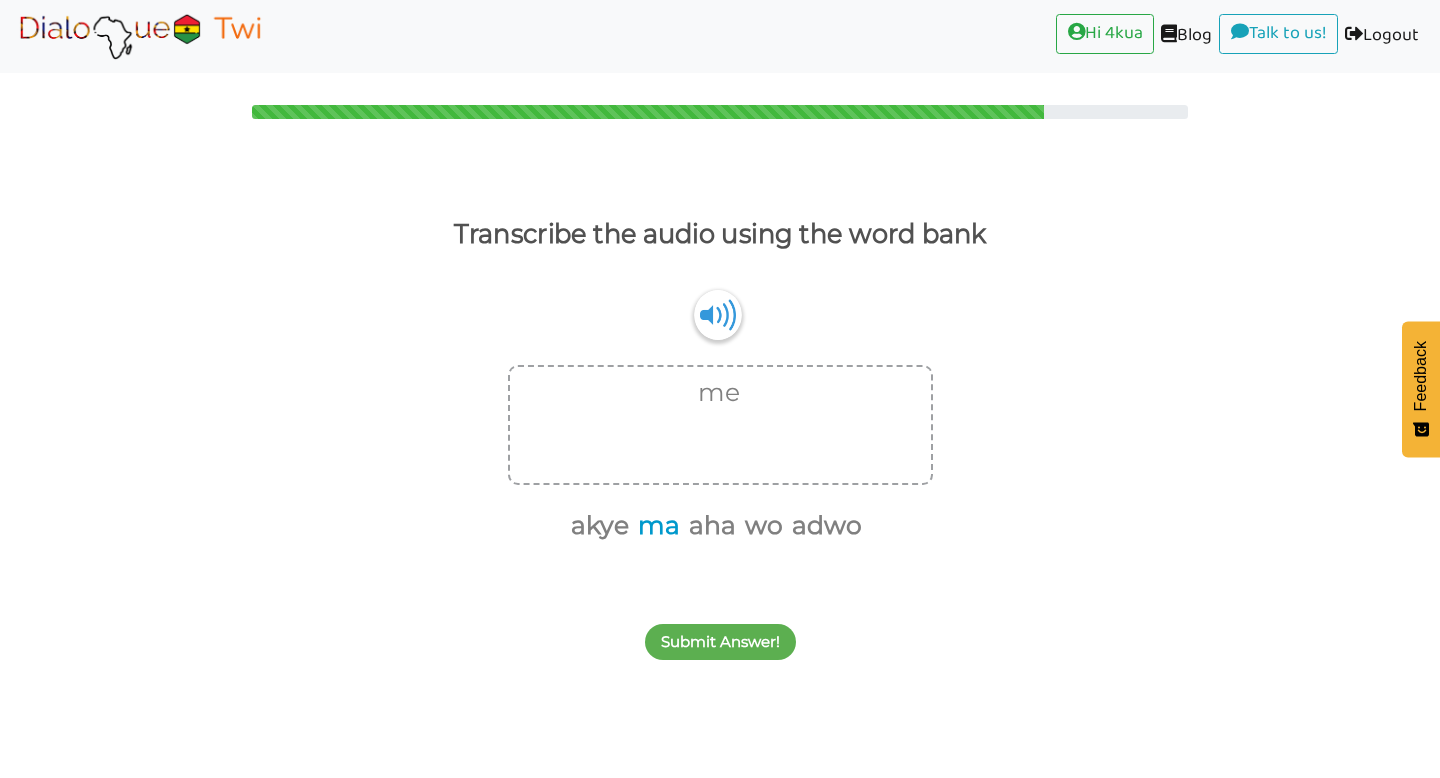 click on "ma" at bounding box center (655, 526) 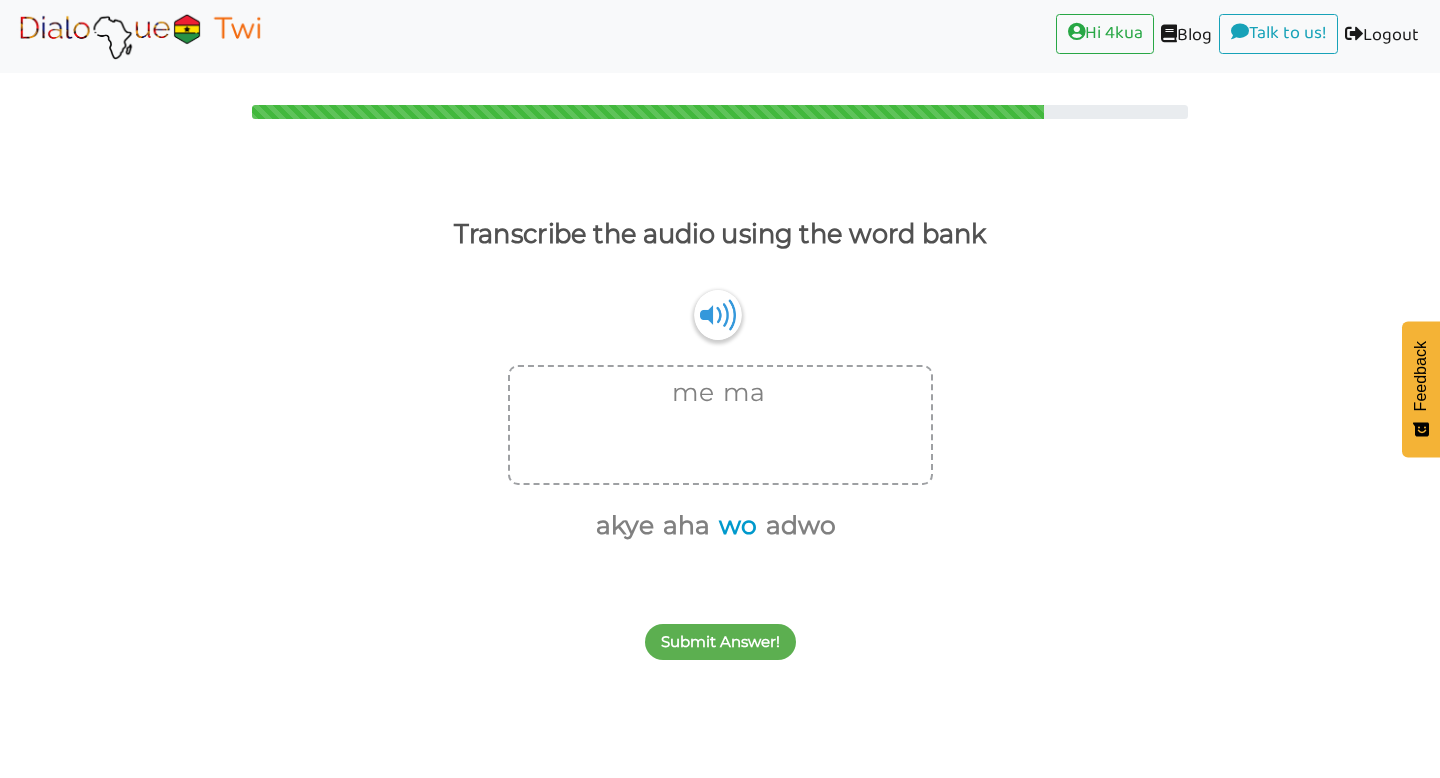 click on "wo" at bounding box center [734, 526] 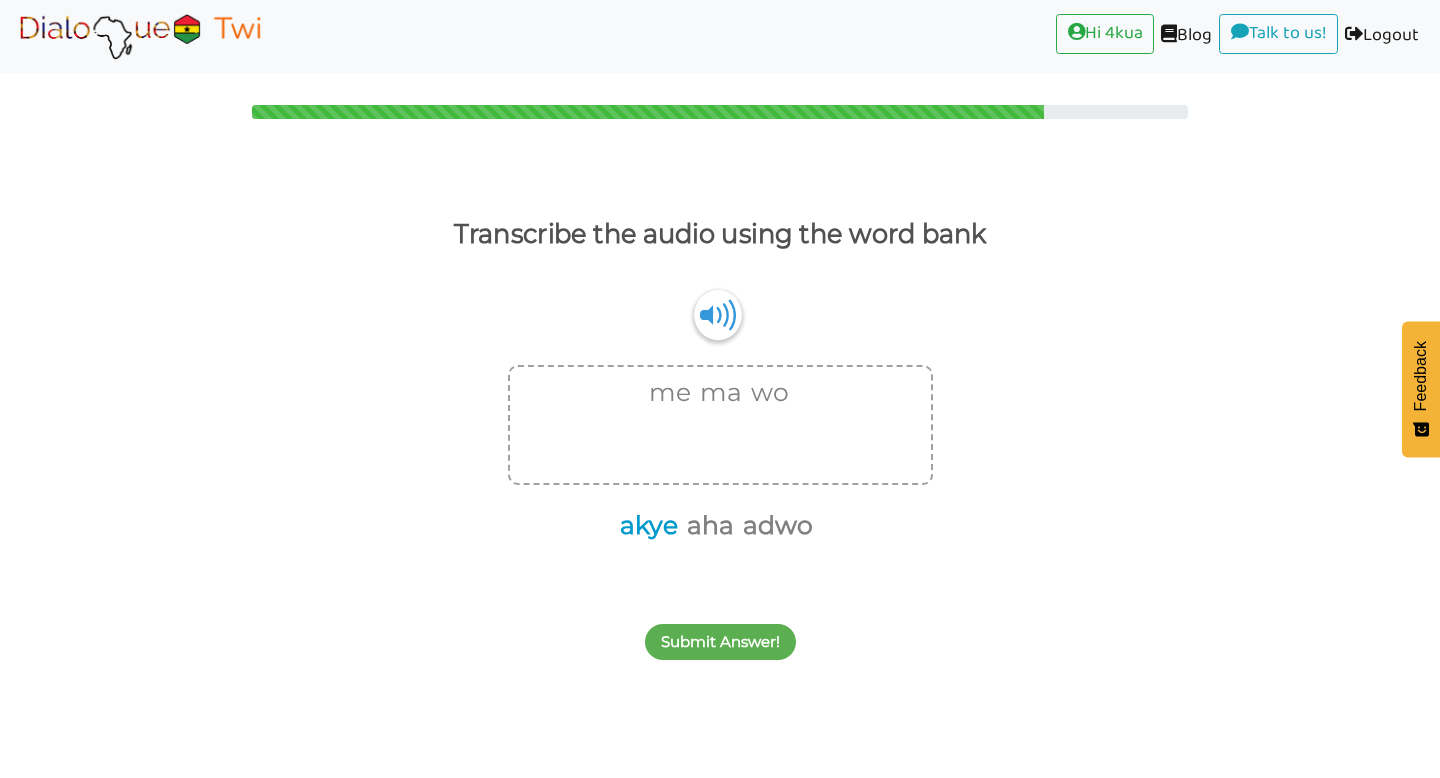 click on "akye" at bounding box center [645, 526] 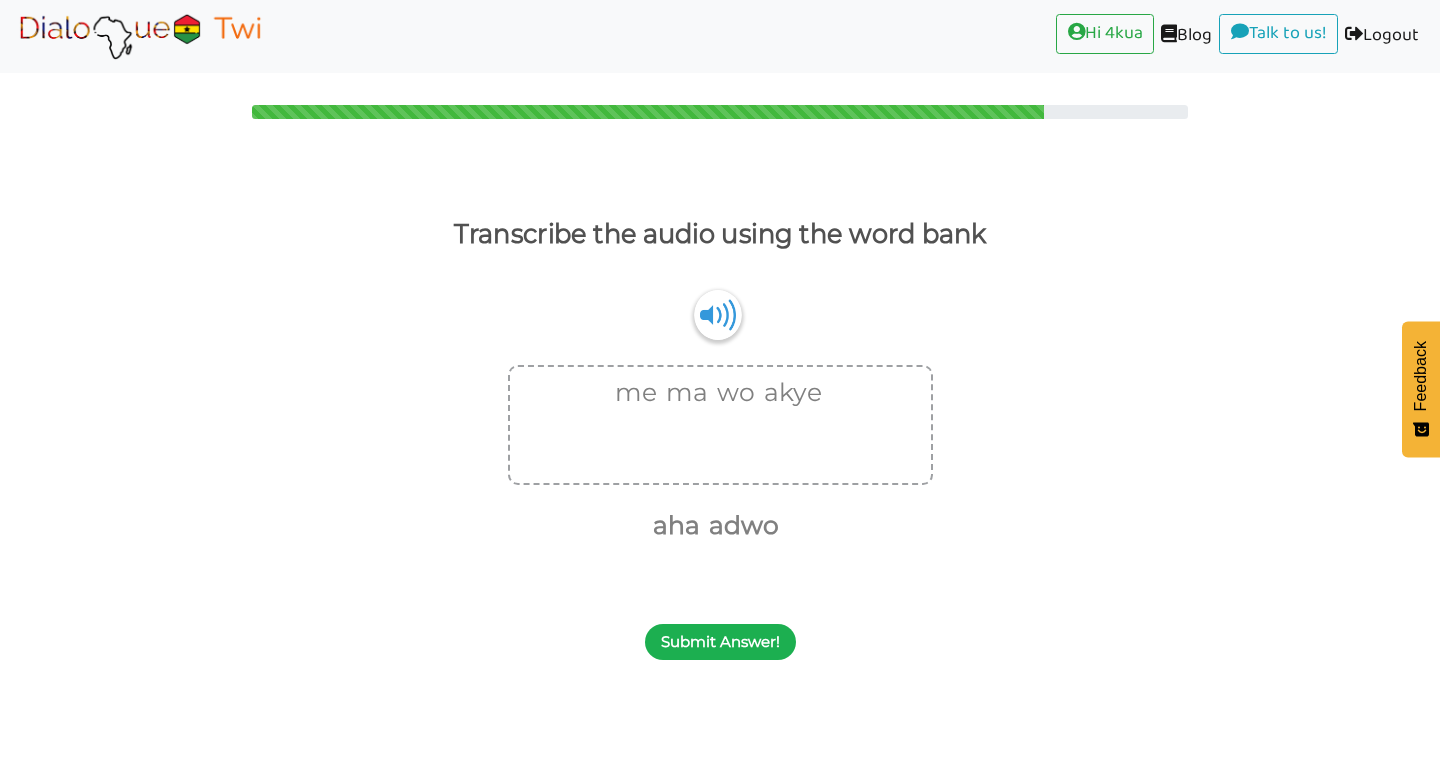 click on "Submit Answer!" at bounding box center [720, 642] 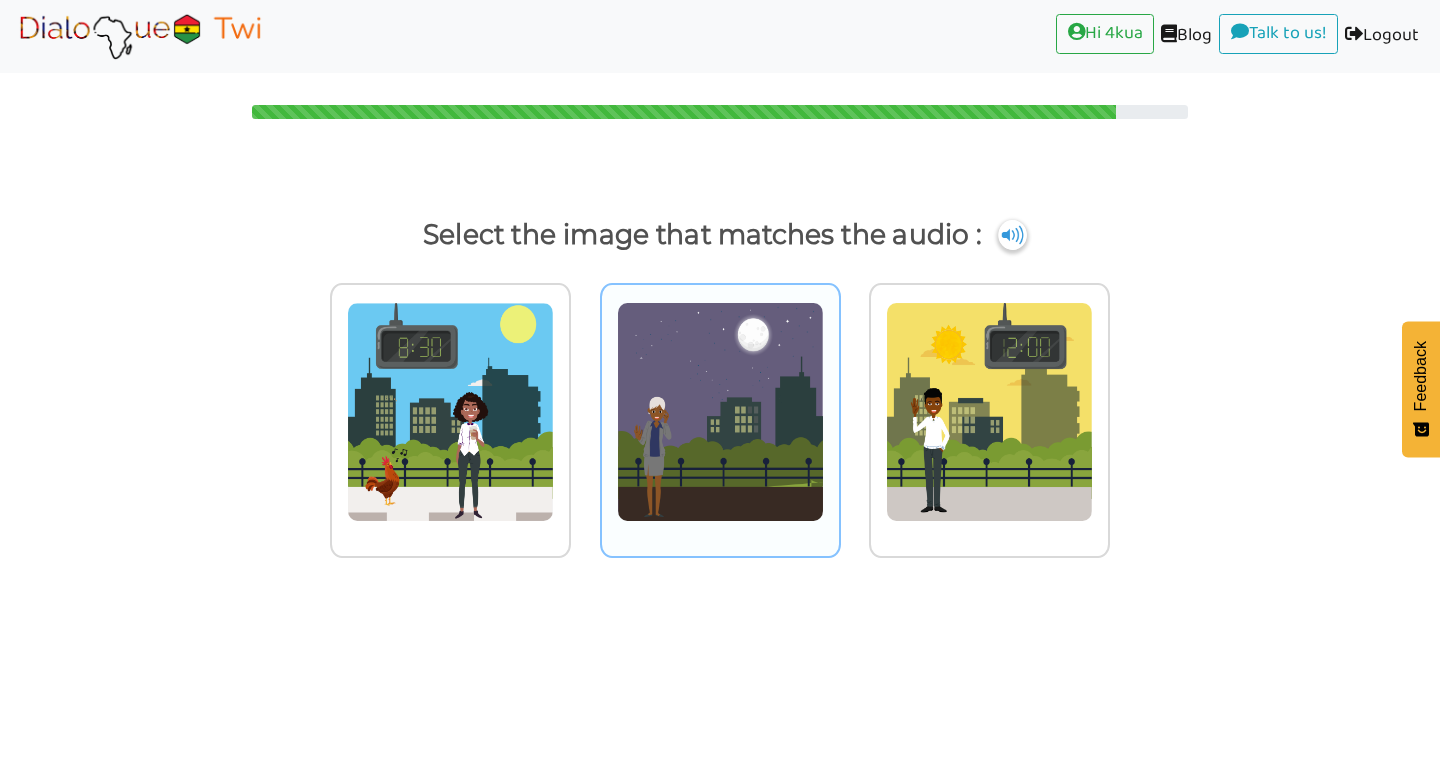 click at bounding box center (450, 412) 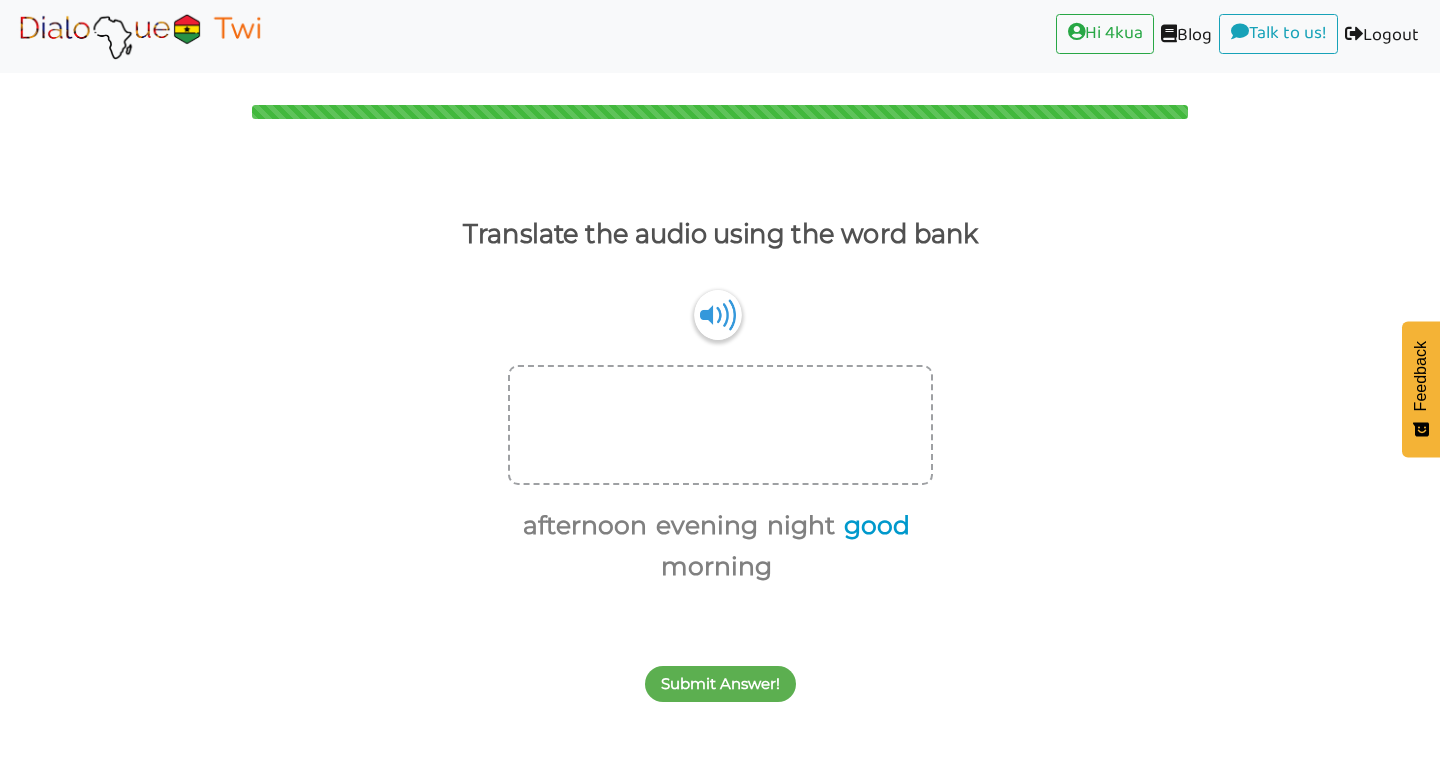 click on "good" at bounding box center (873, 526) 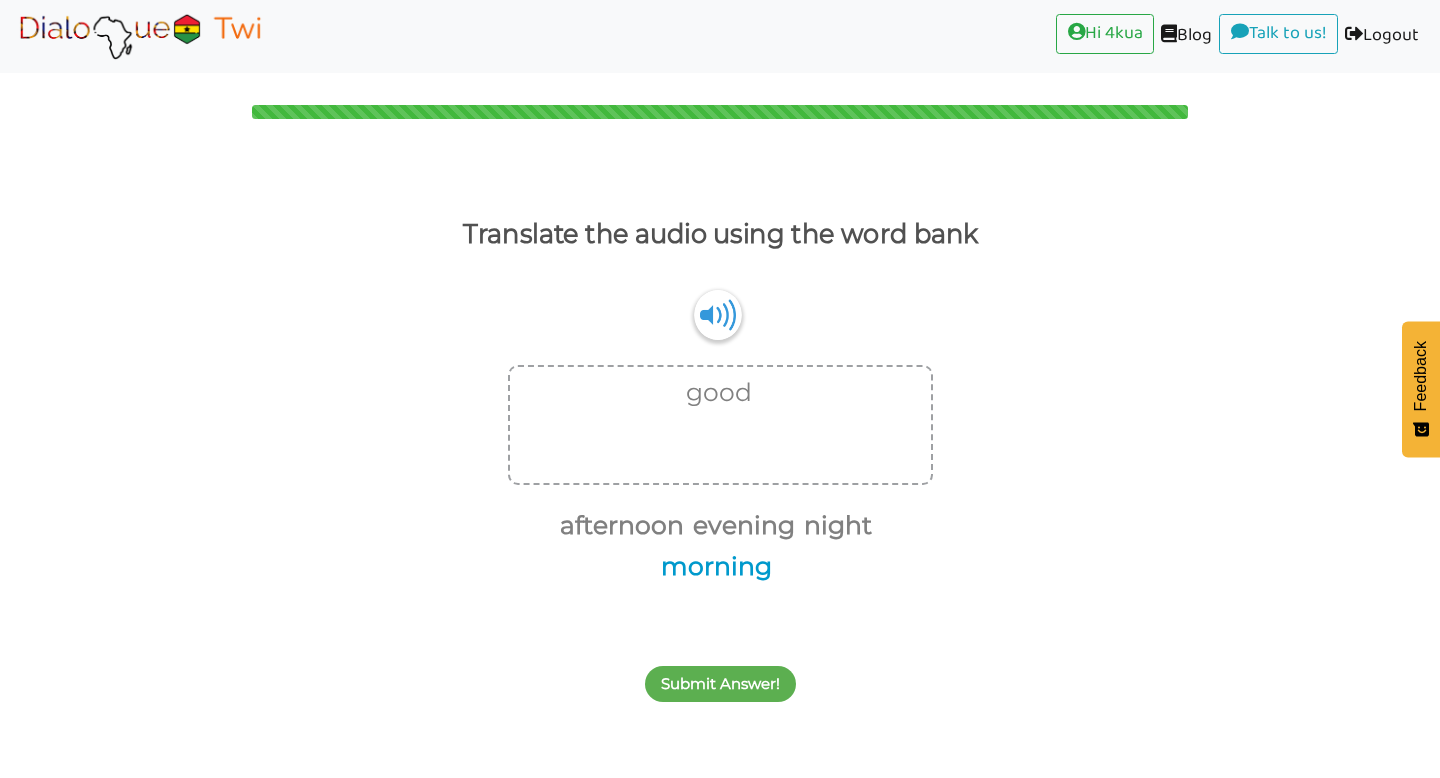 click on "morning" at bounding box center [713, 567] 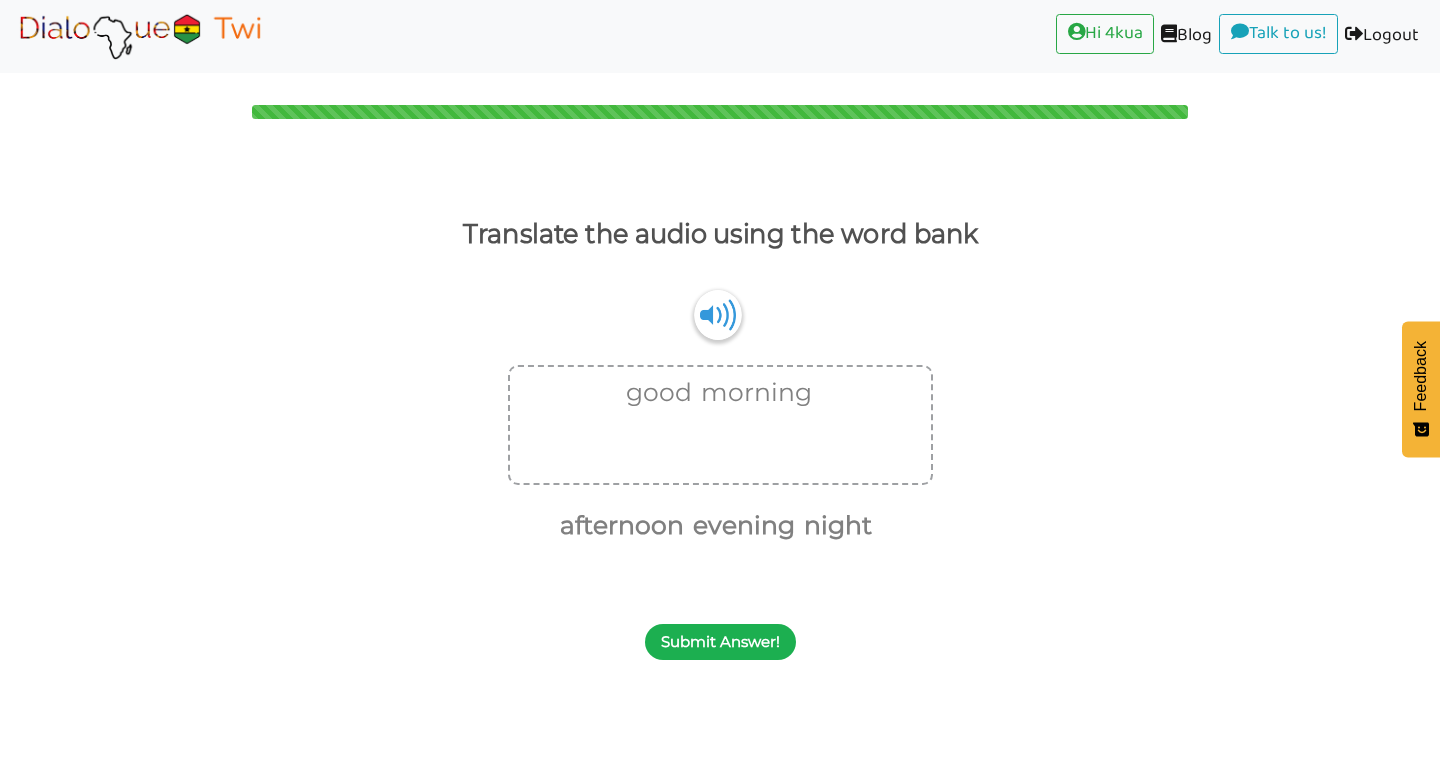 click on "Submit Answer!" at bounding box center (720, 642) 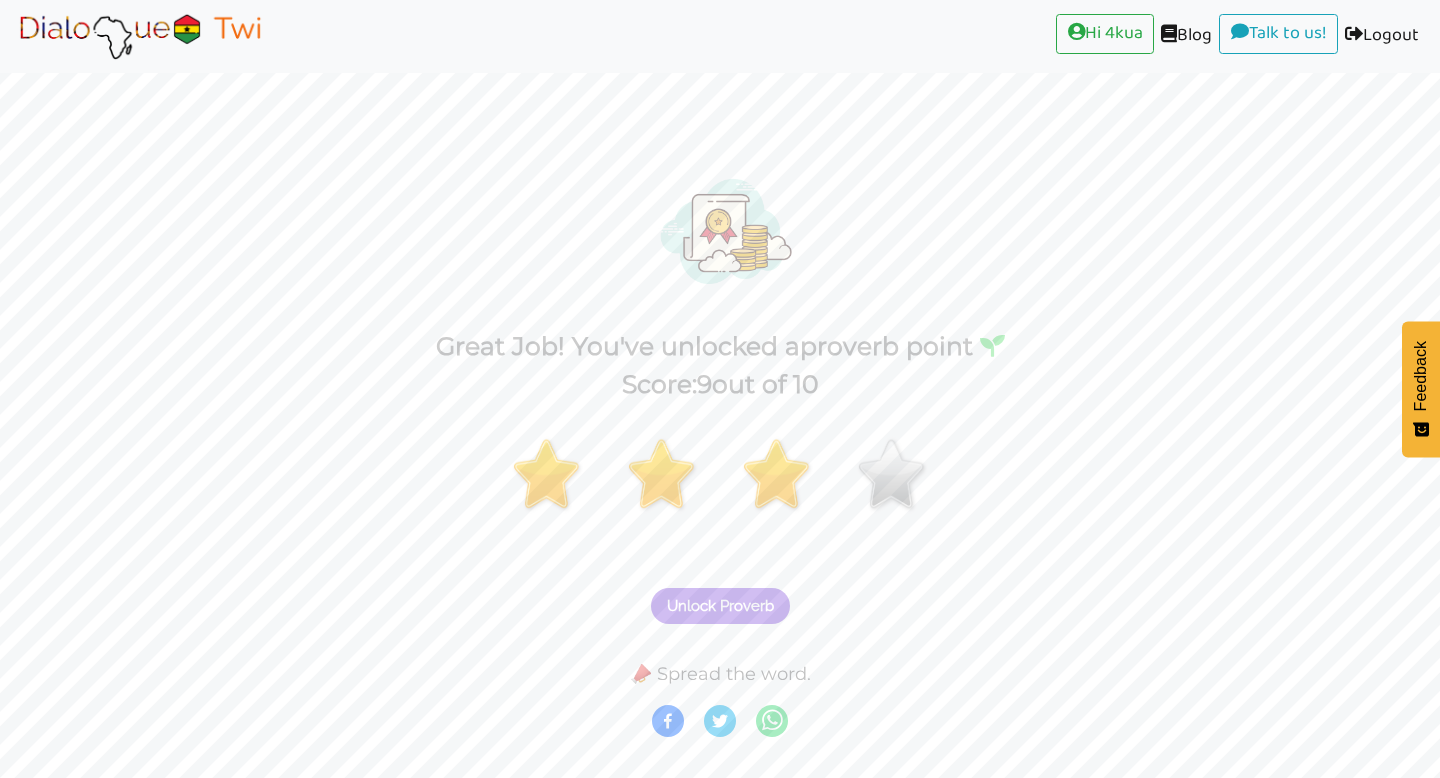 click on "Unlock Proverb" at bounding box center [720, 606] 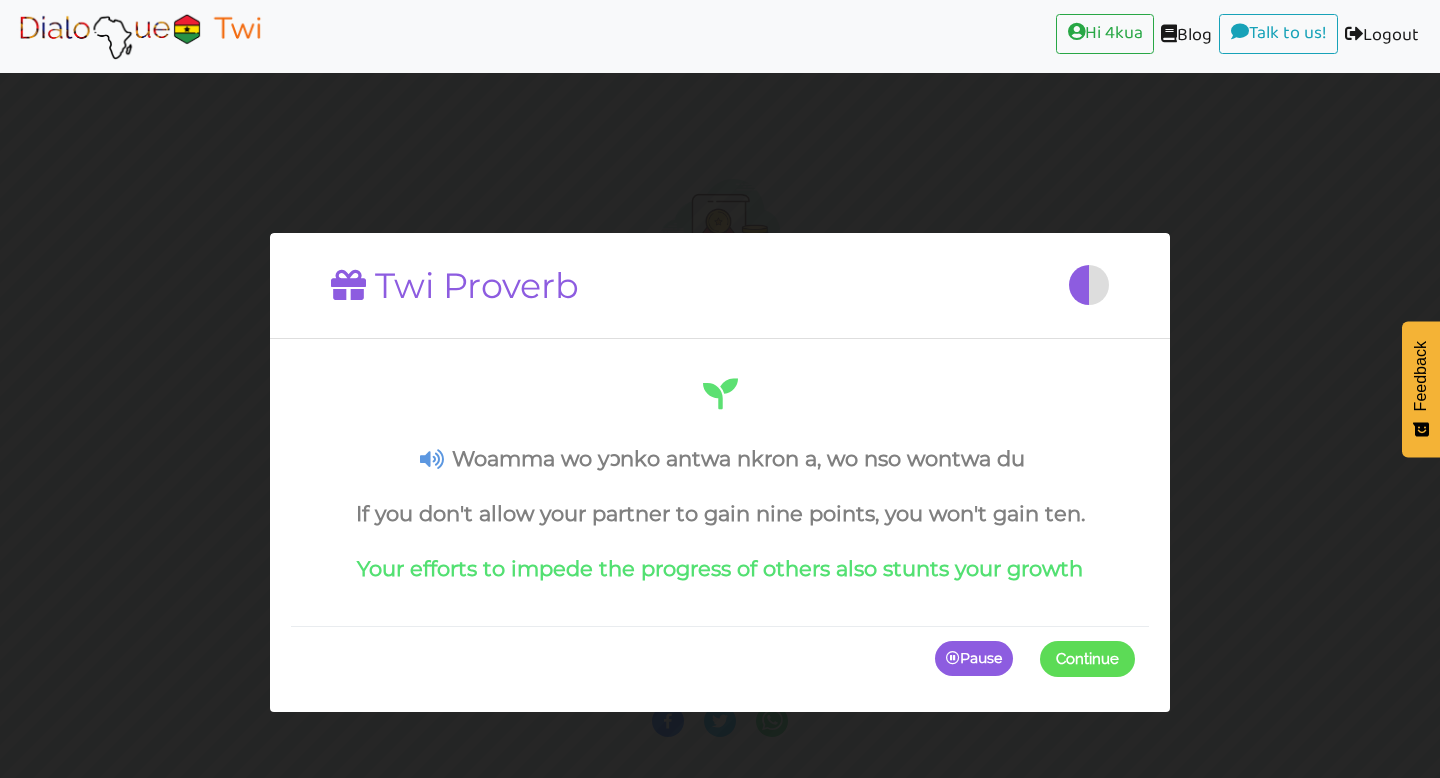 click at bounding box center [432, 459] 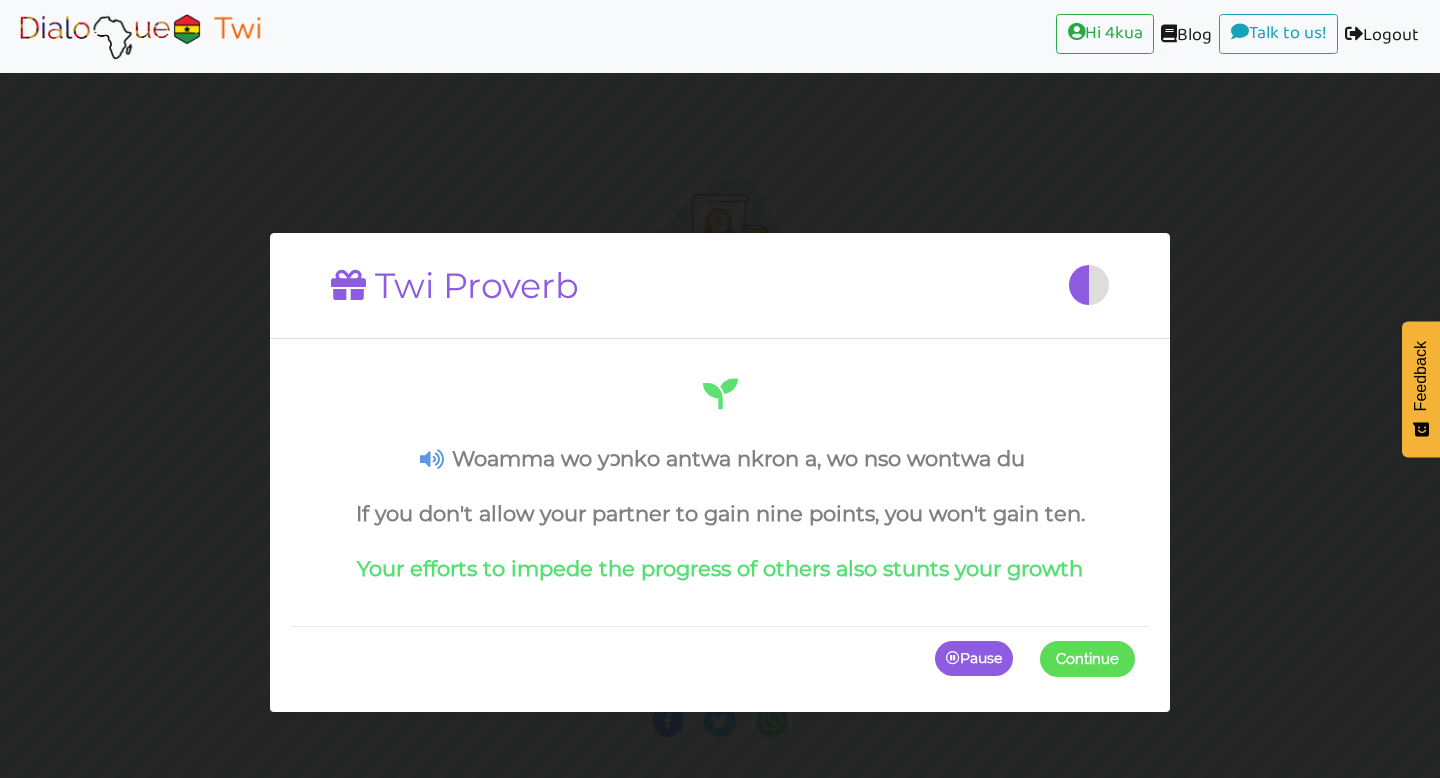 click on "Pause" at bounding box center [974, 659] 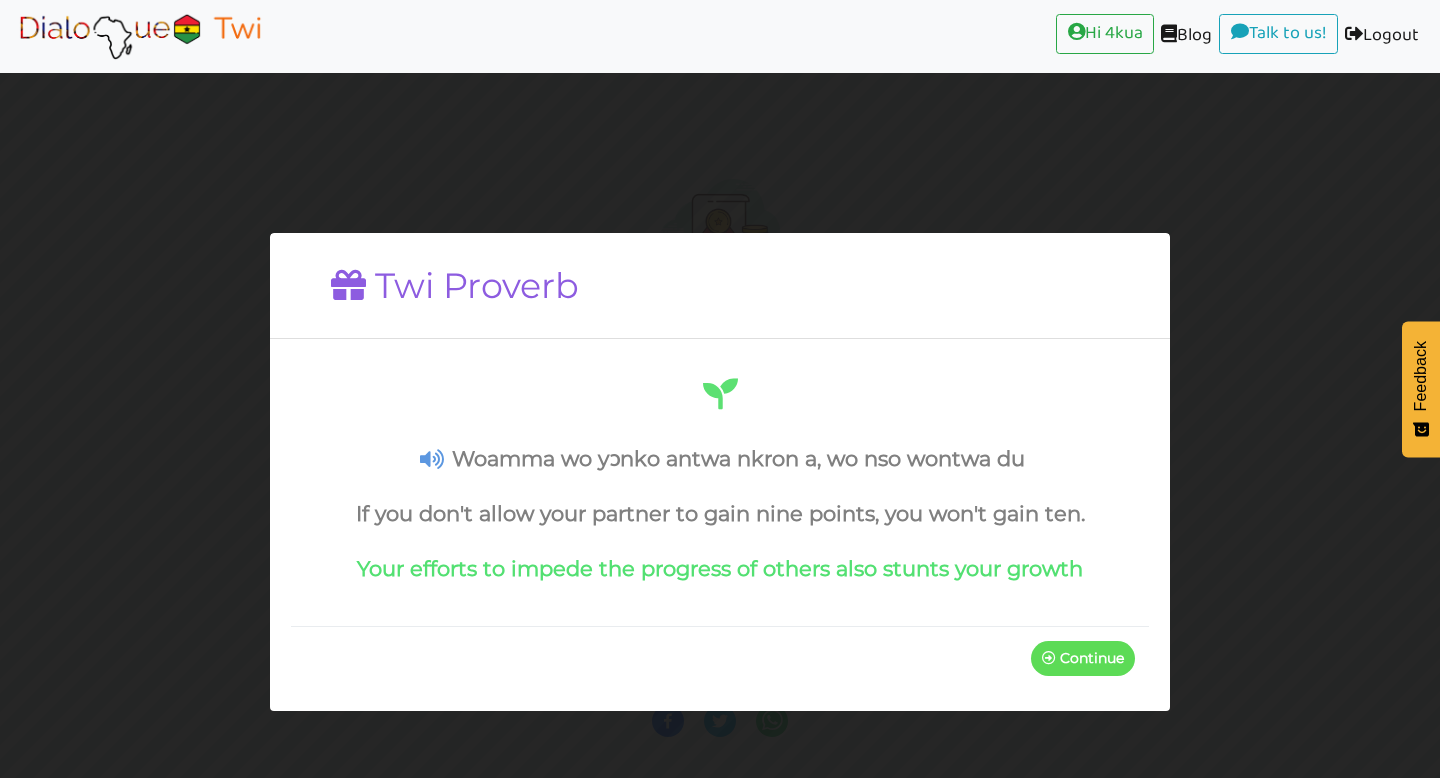 click on "Continue" at bounding box center [1083, 659] 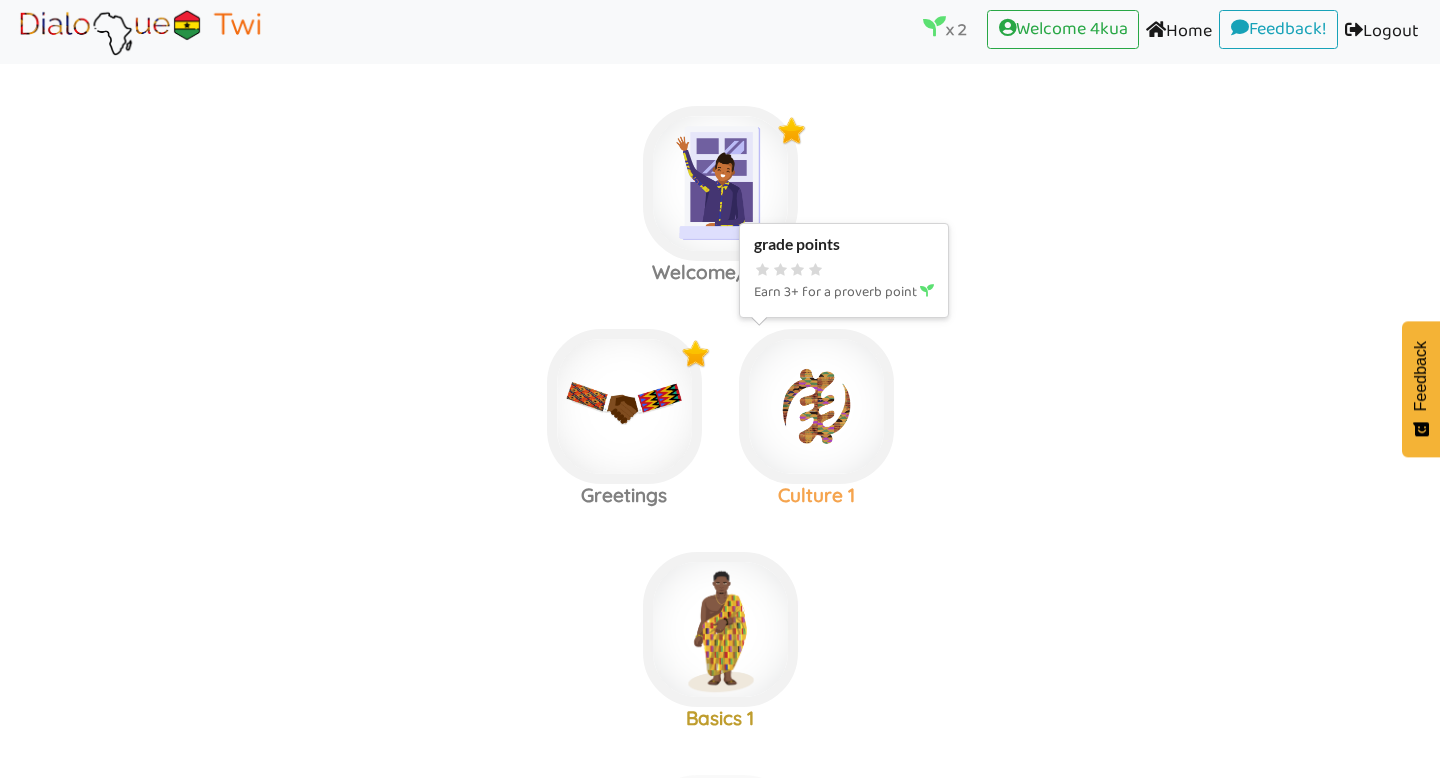 click at bounding box center [720, 183] 